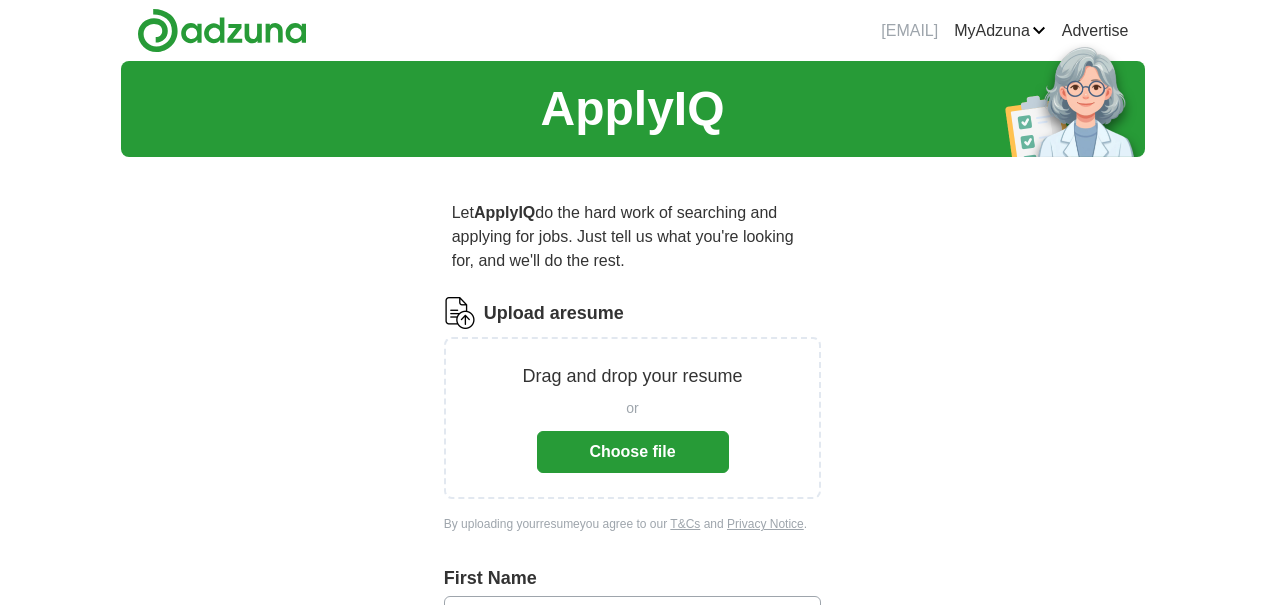 scroll, scrollTop: 0, scrollLeft: 0, axis: both 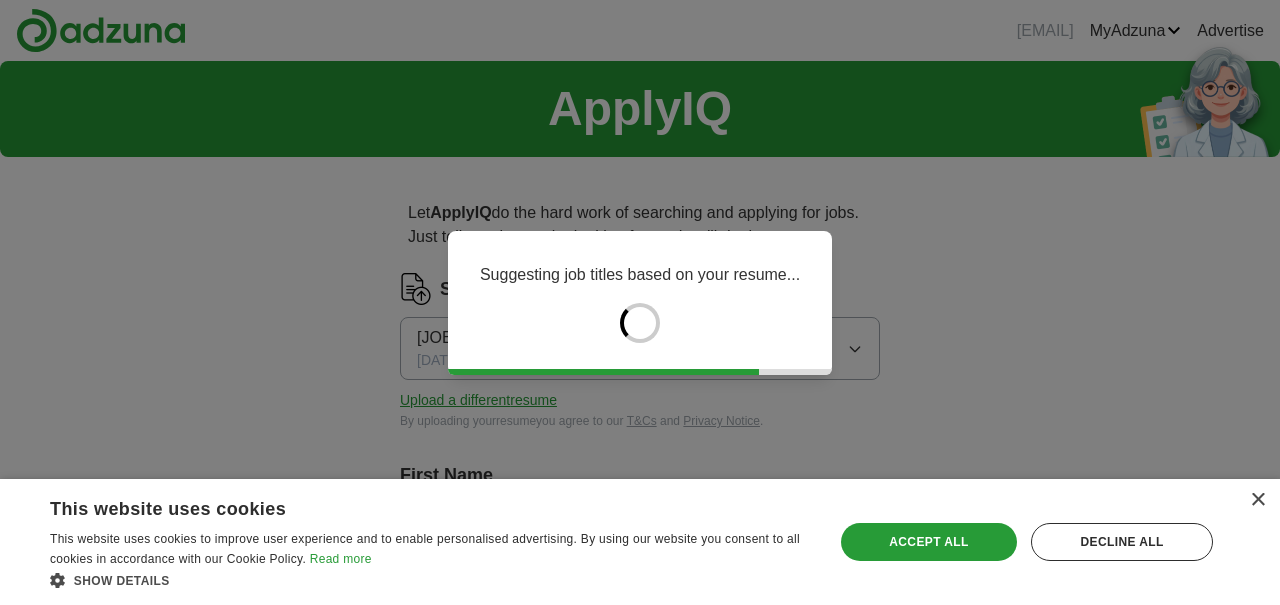 type on "********" 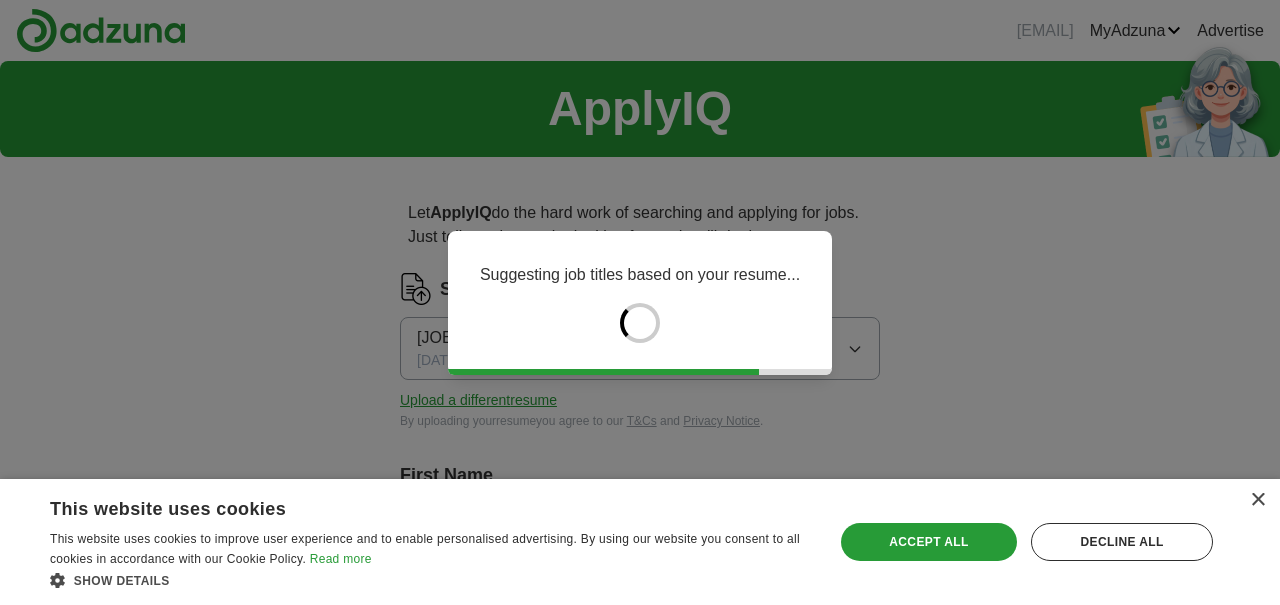 type on "*********" 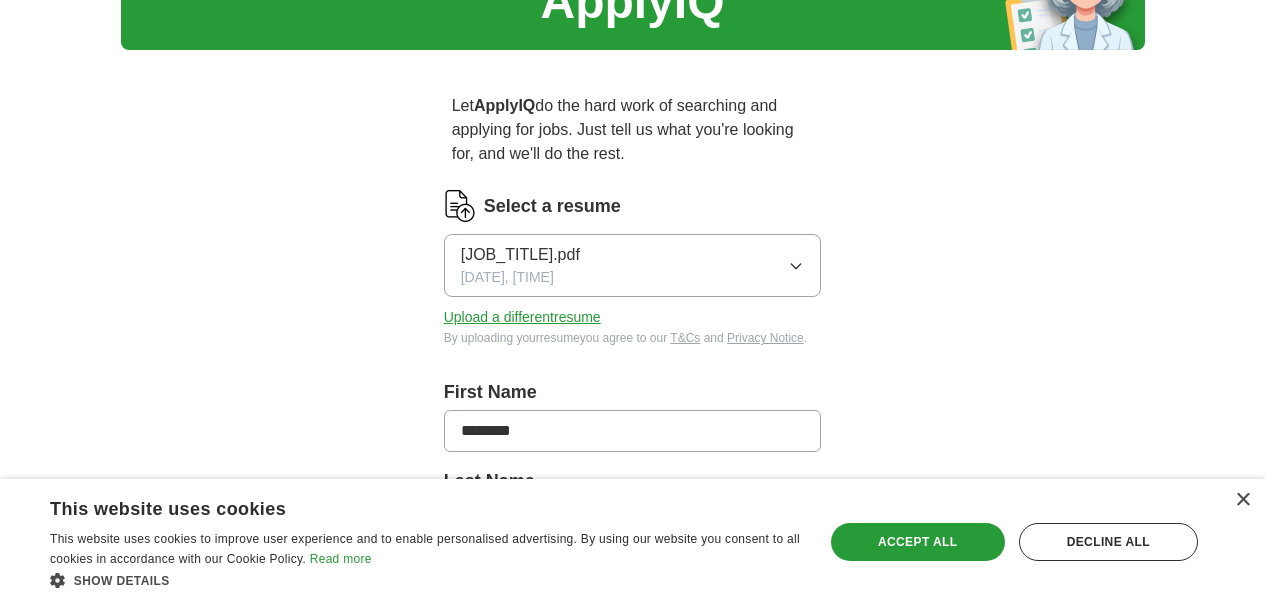 scroll, scrollTop: 112, scrollLeft: 0, axis: vertical 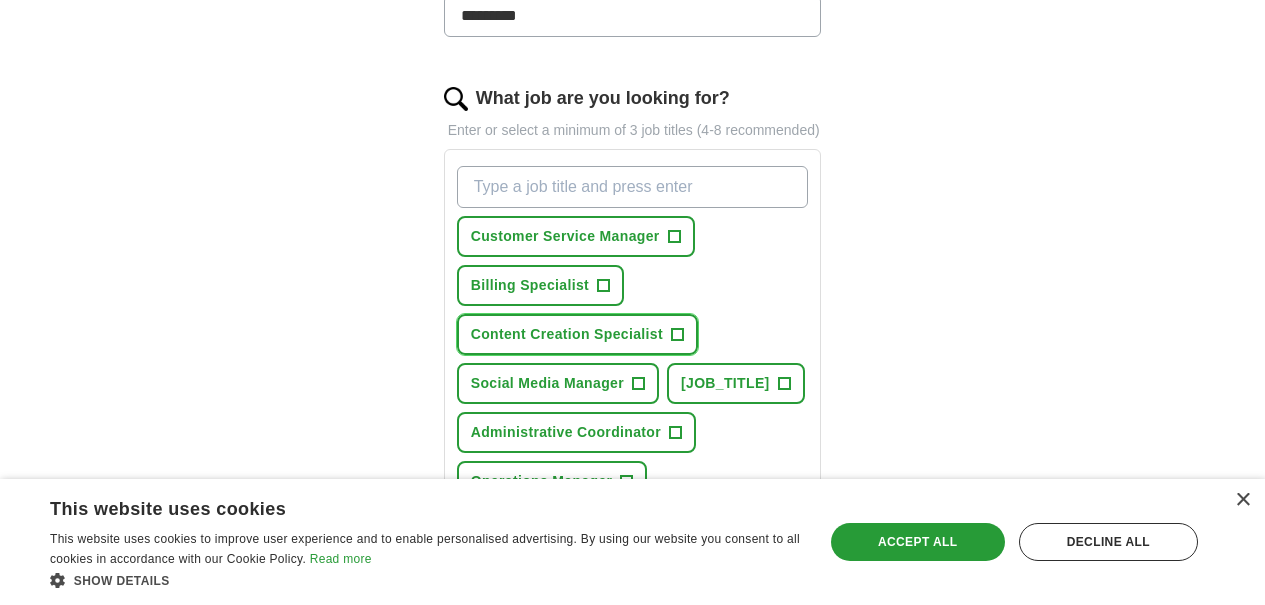 click on "Content Creation Specialist" at bounding box center (567, 334) 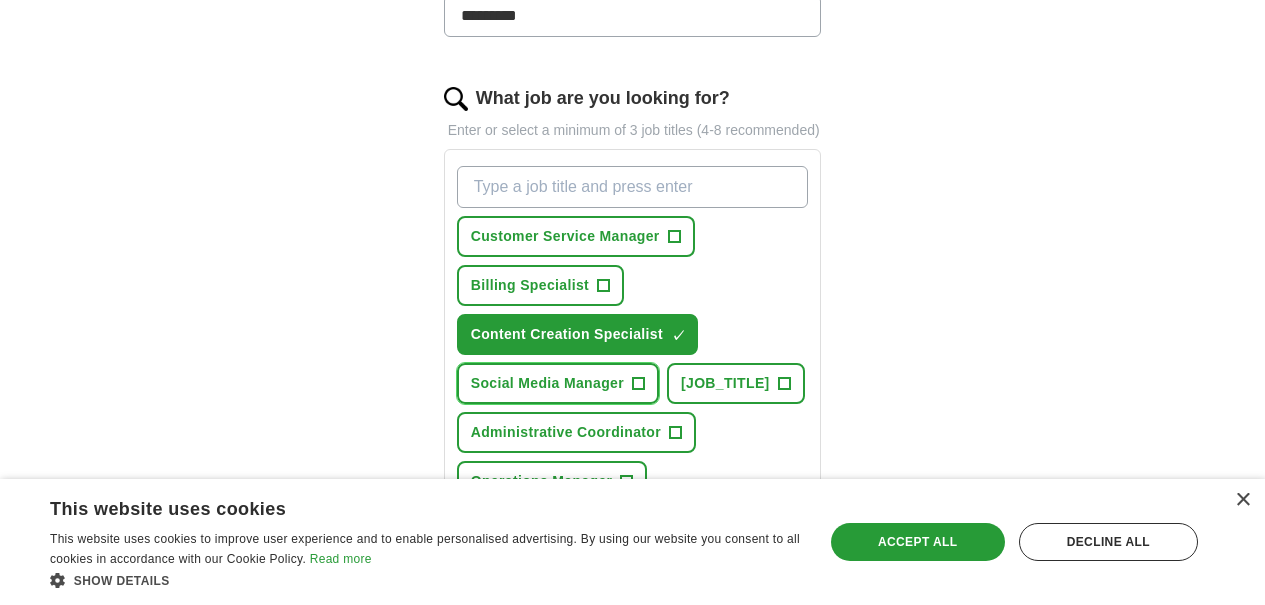 click on "Social Media Manager" at bounding box center (547, 383) 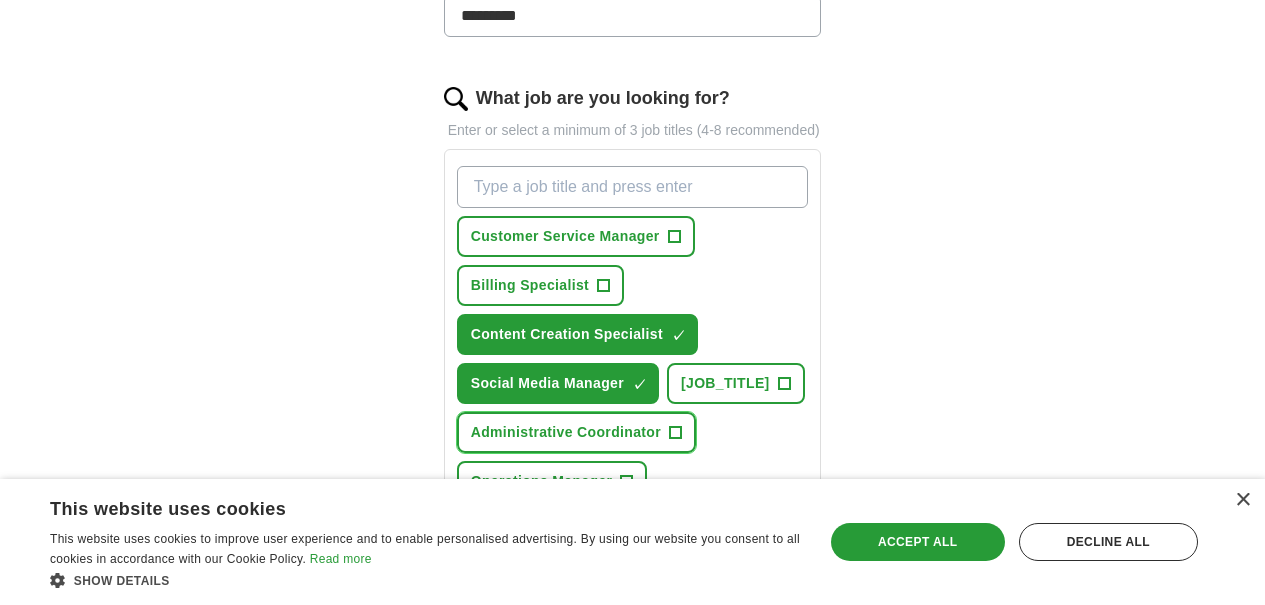 click on "Administrative Coordinator" at bounding box center (566, 432) 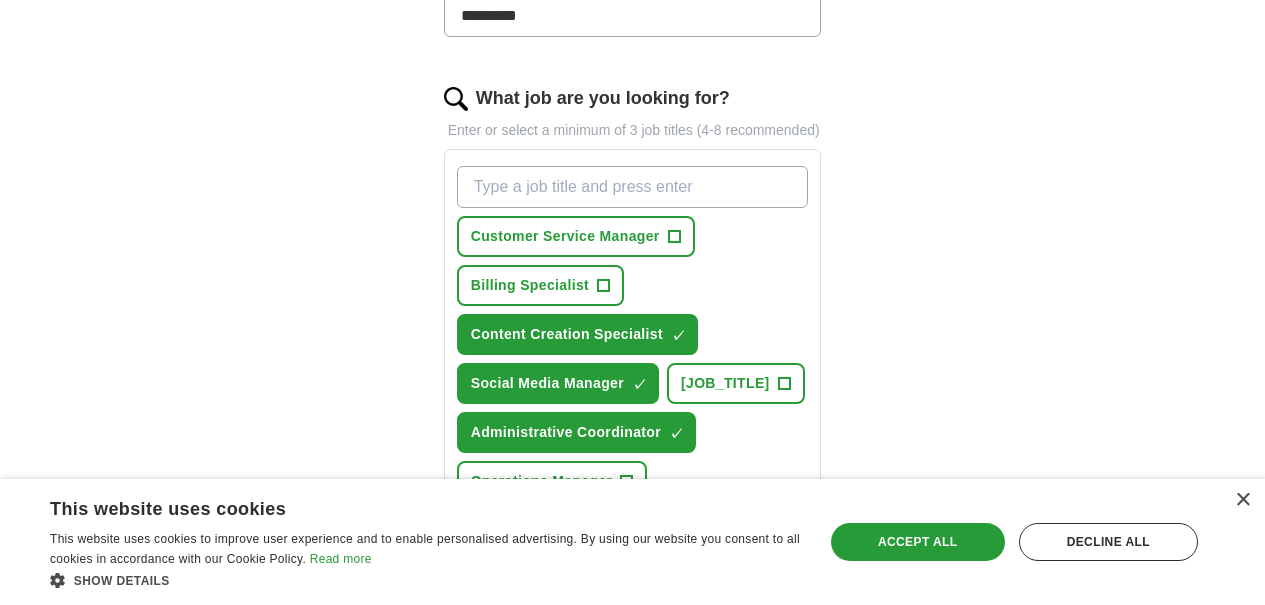 drag, startPoint x: 661, startPoint y: 399, endPoint x: 646, endPoint y: 407, distance: 17 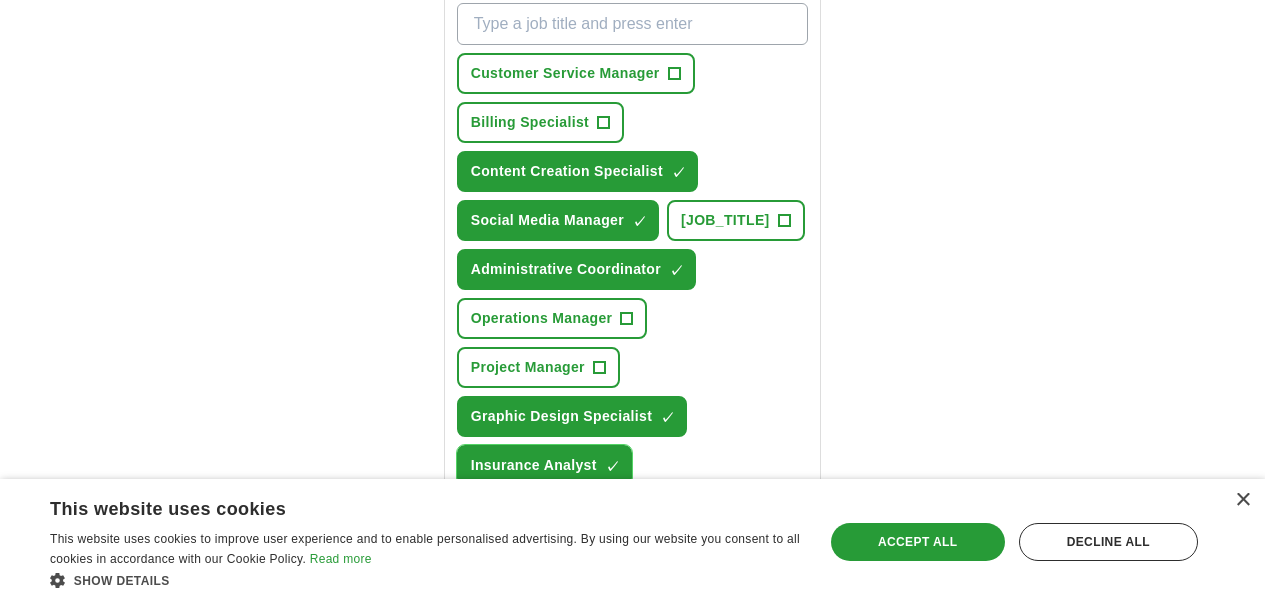 scroll, scrollTop: 771, scrollLeft: 0, axis: vertical 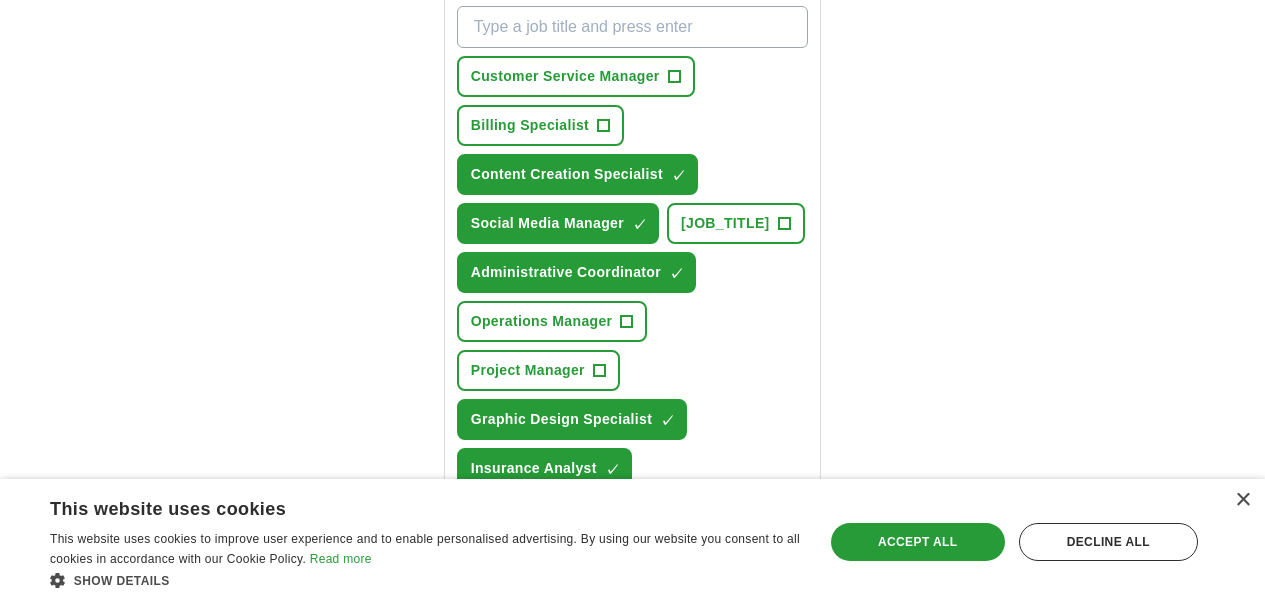 click at bounding box center [633, 607] 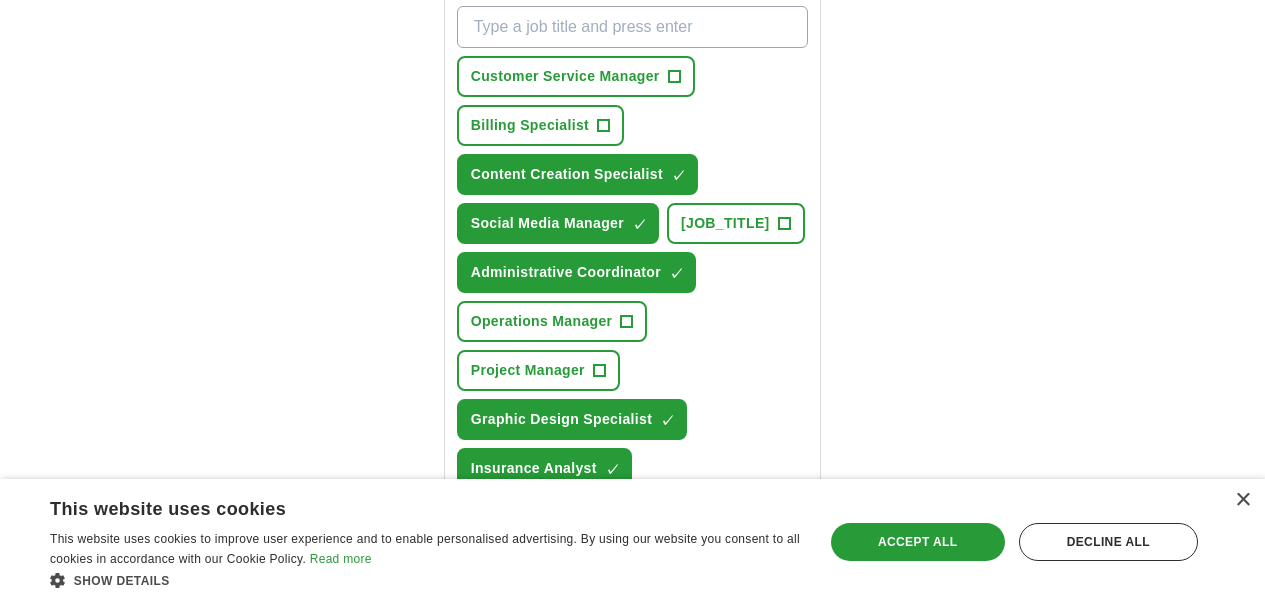 type on "**********" 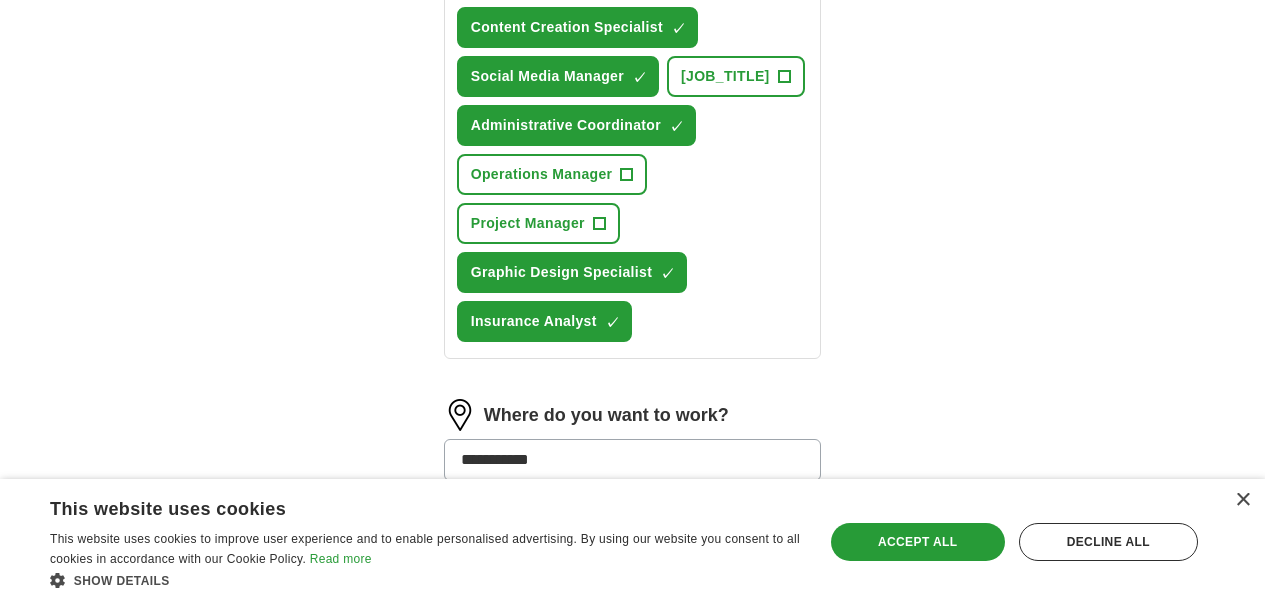 scroll, scrollTop: 1041, scrollLeft: 0, axis: vertical 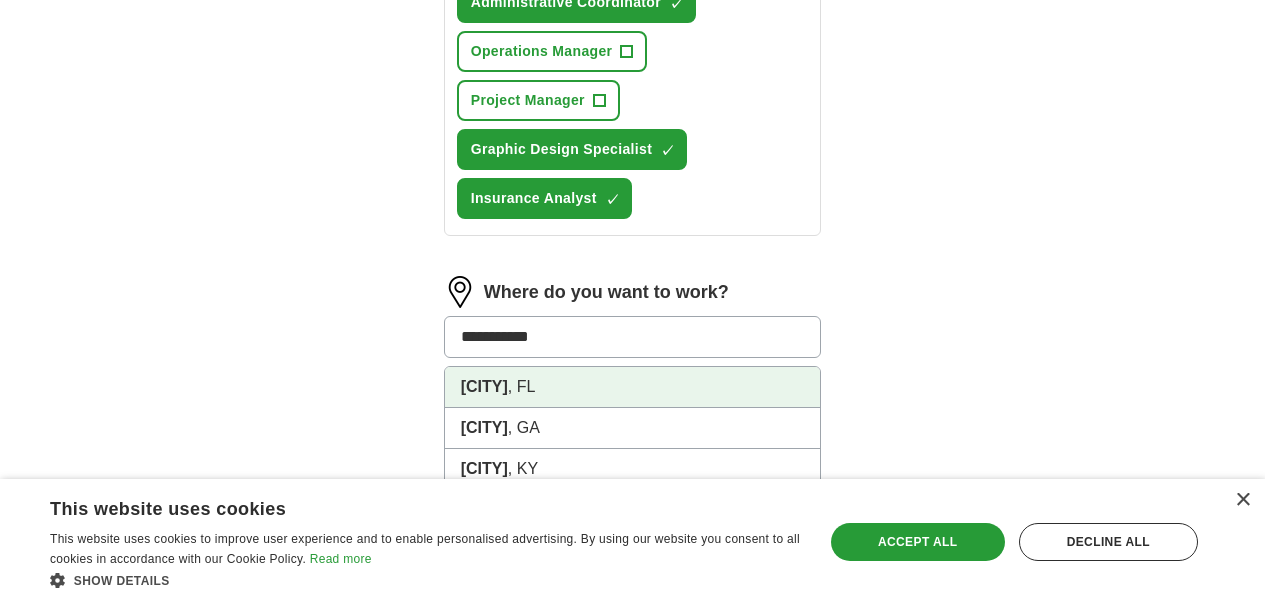 click on "[CITY] , [STATE]" at bounding box center [633, 387] 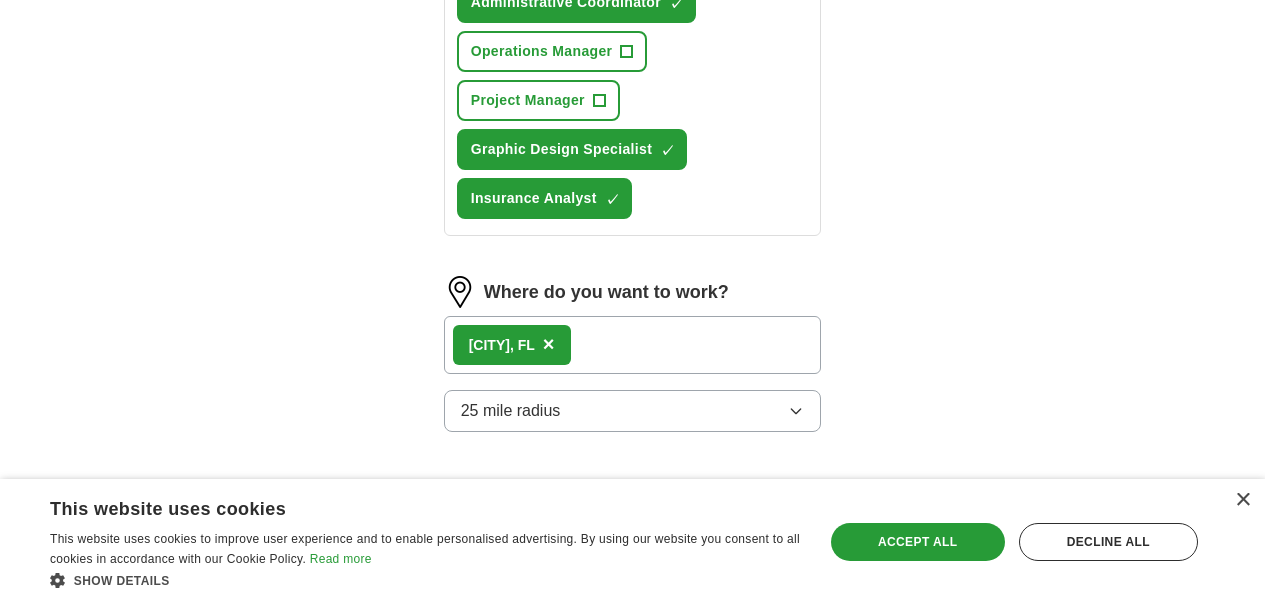 click on "Start applying for jobs" at bounding box center [633, 525] 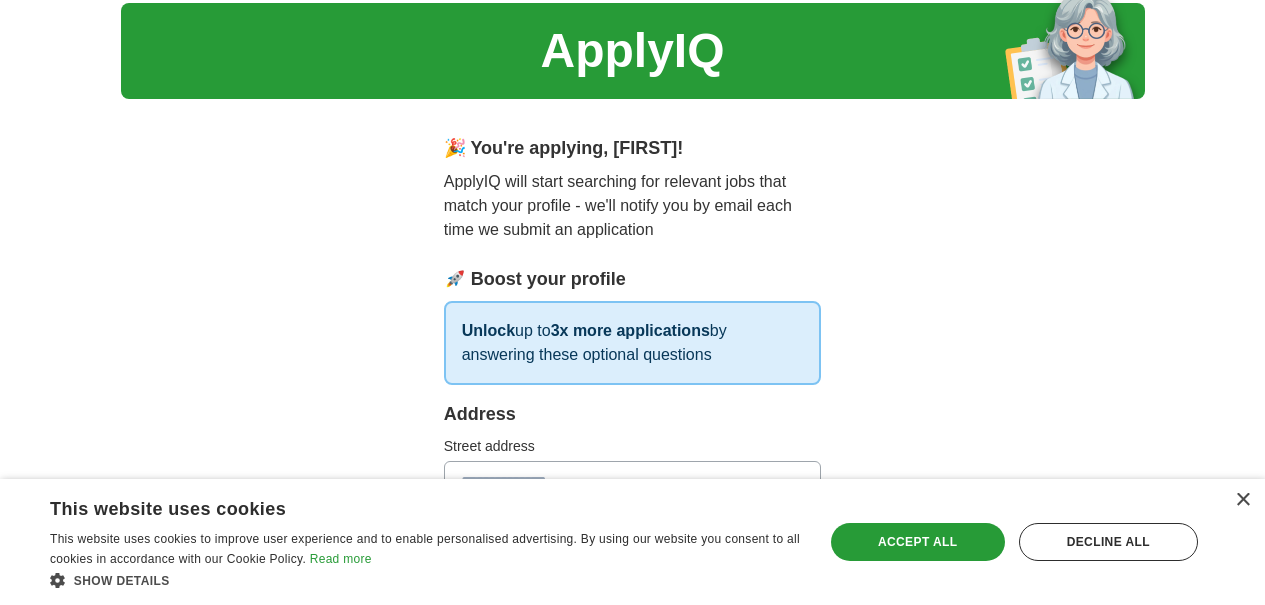 scroll, scrollTop: 0, scrollLeft: 0, axis: both 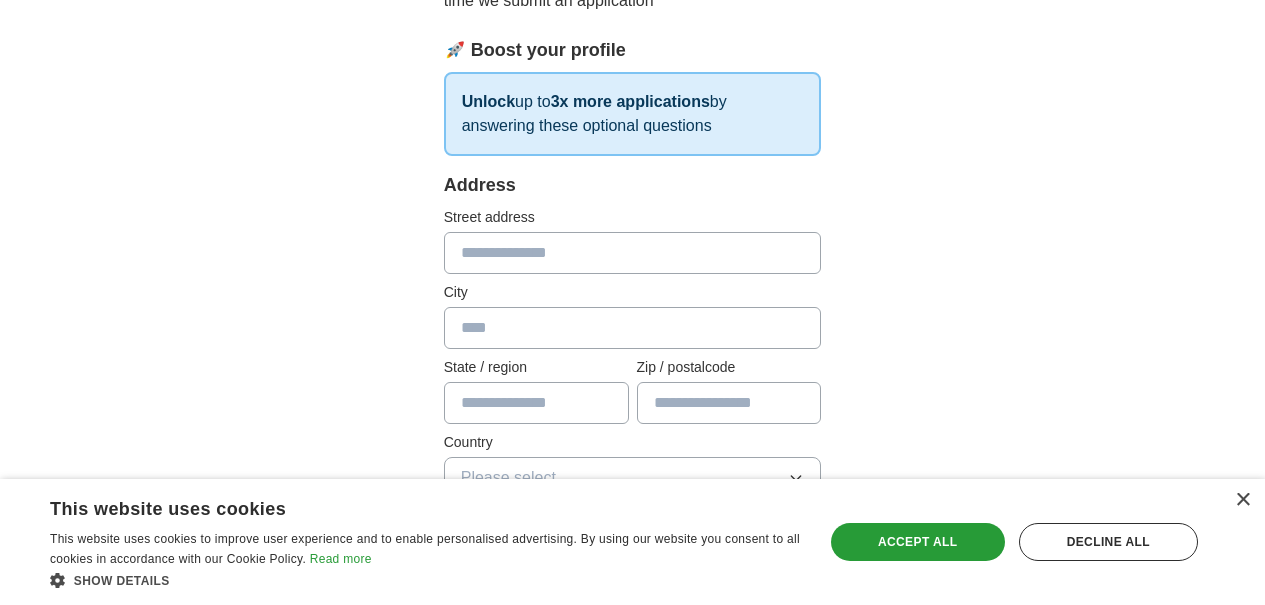 click at bounding box center (633, 253) 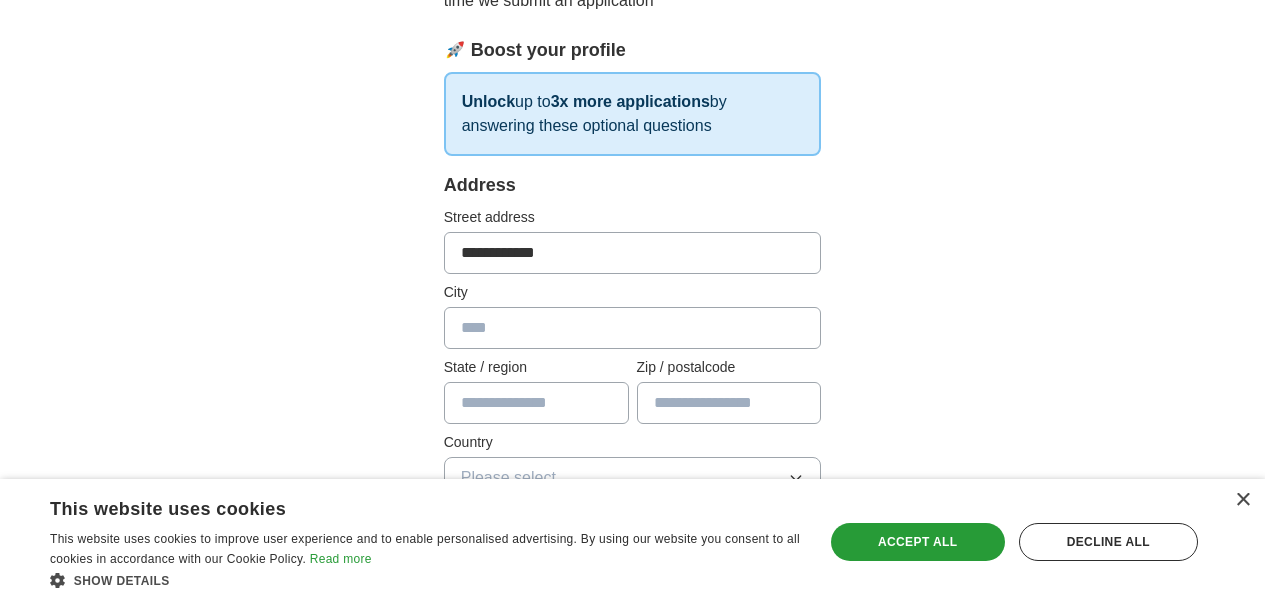 type on "**********" 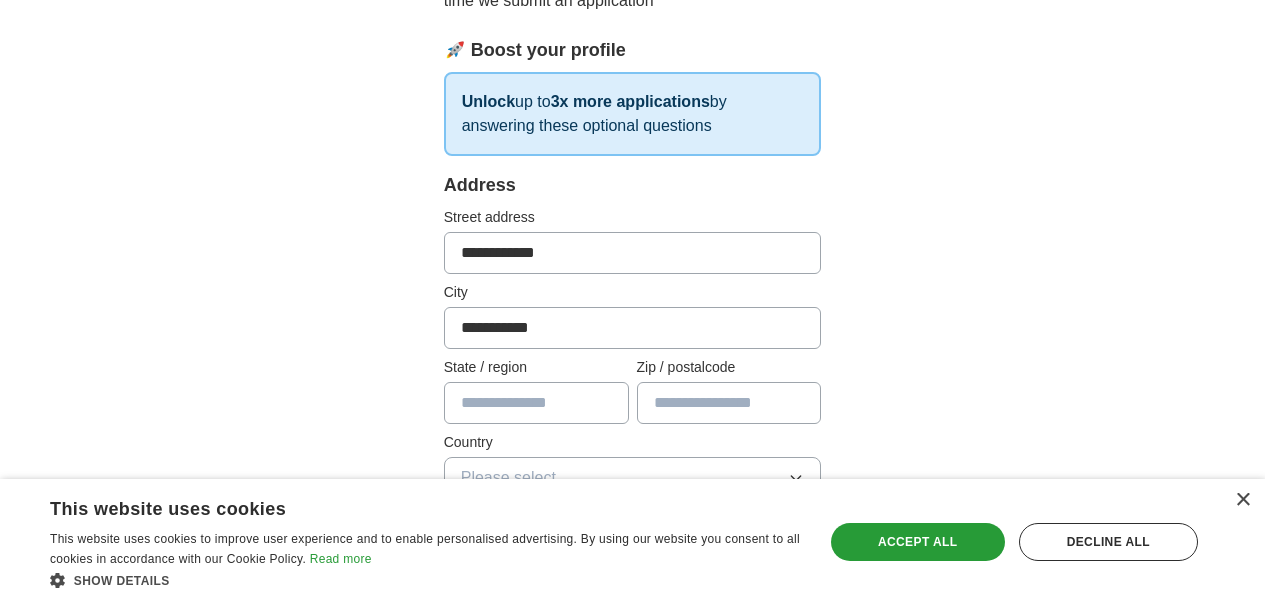 type on "*****" 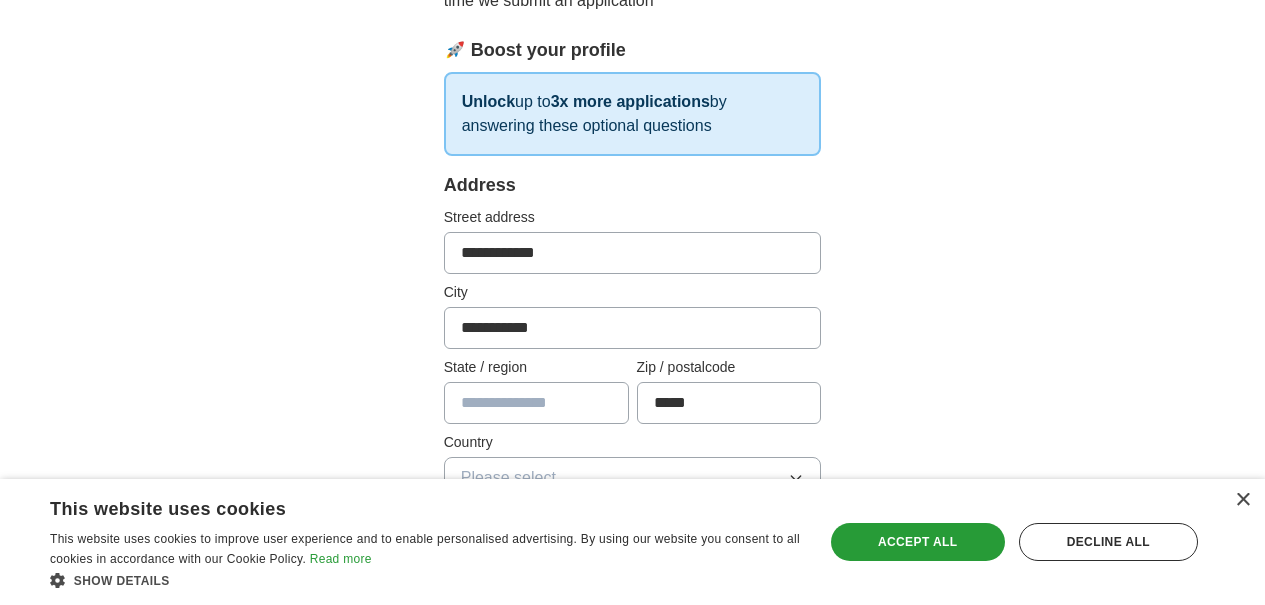 click at bounding box center [536, 403] 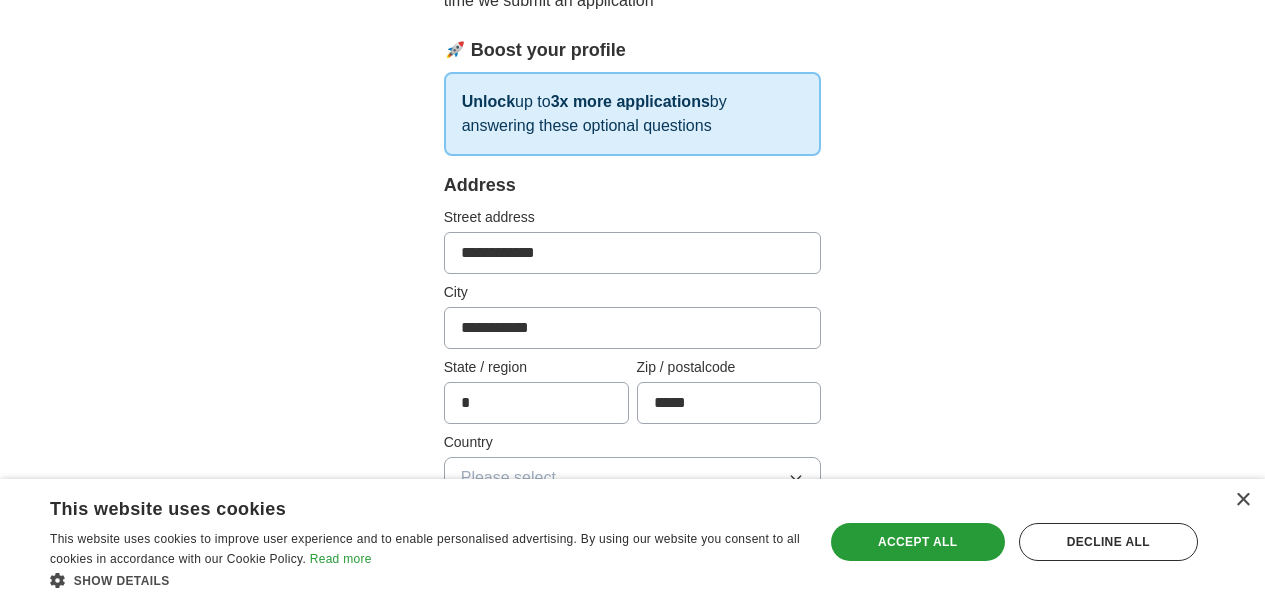 type 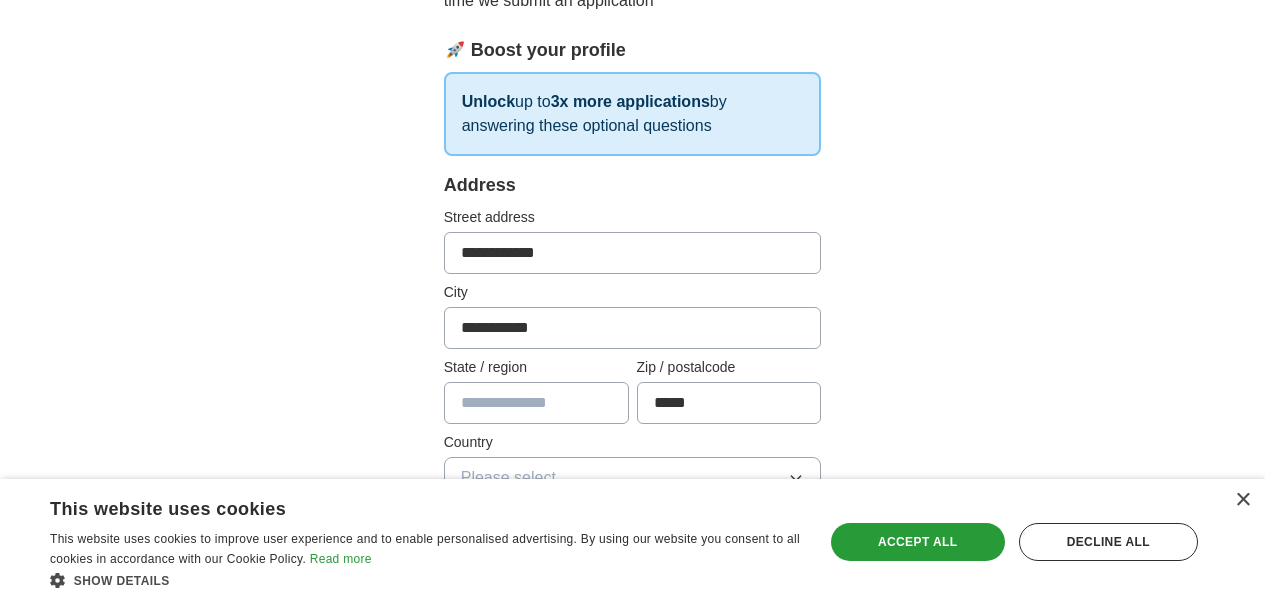 drag, startPoint x: 1072, startPoint y: 337, endPoint x: 1056, endPoint y: 331, distance: 17.088007 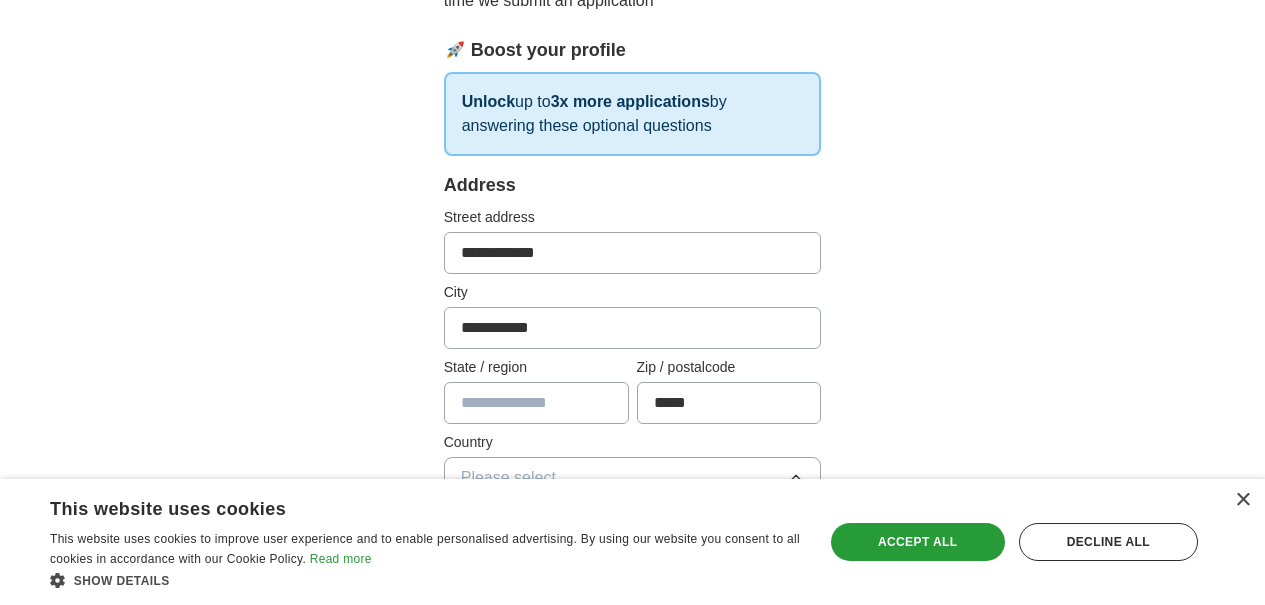 click 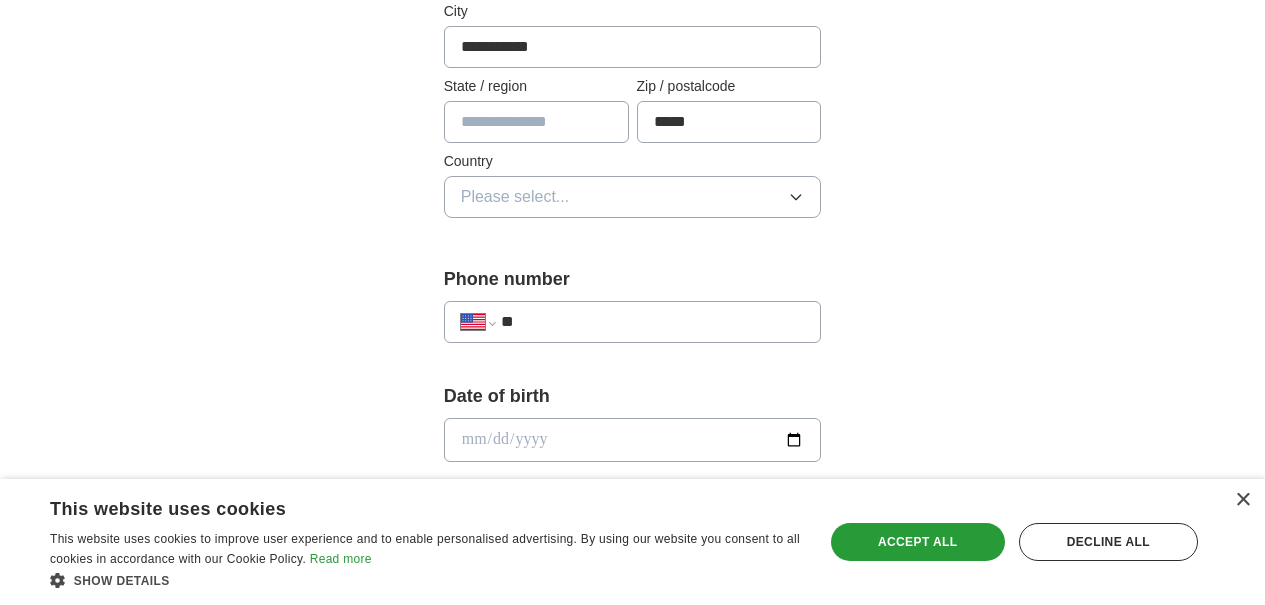 scroll, scrollTop: 640, scrollLeft: 0, axis: vertical 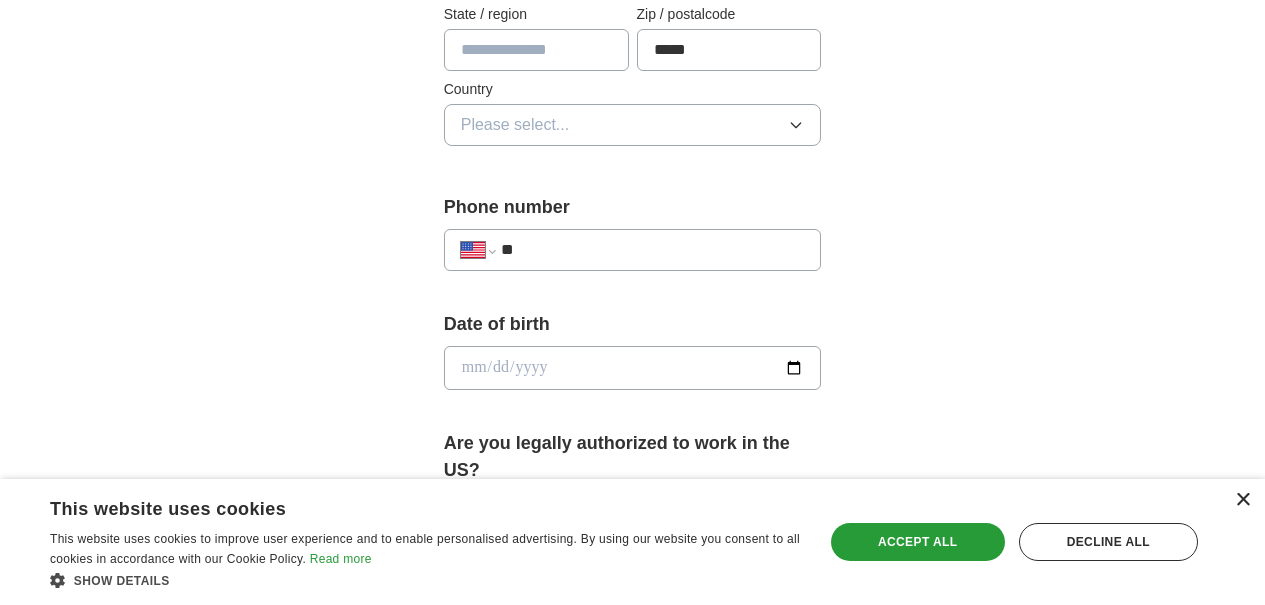 click on "×" at bounding box center (1242, 500) 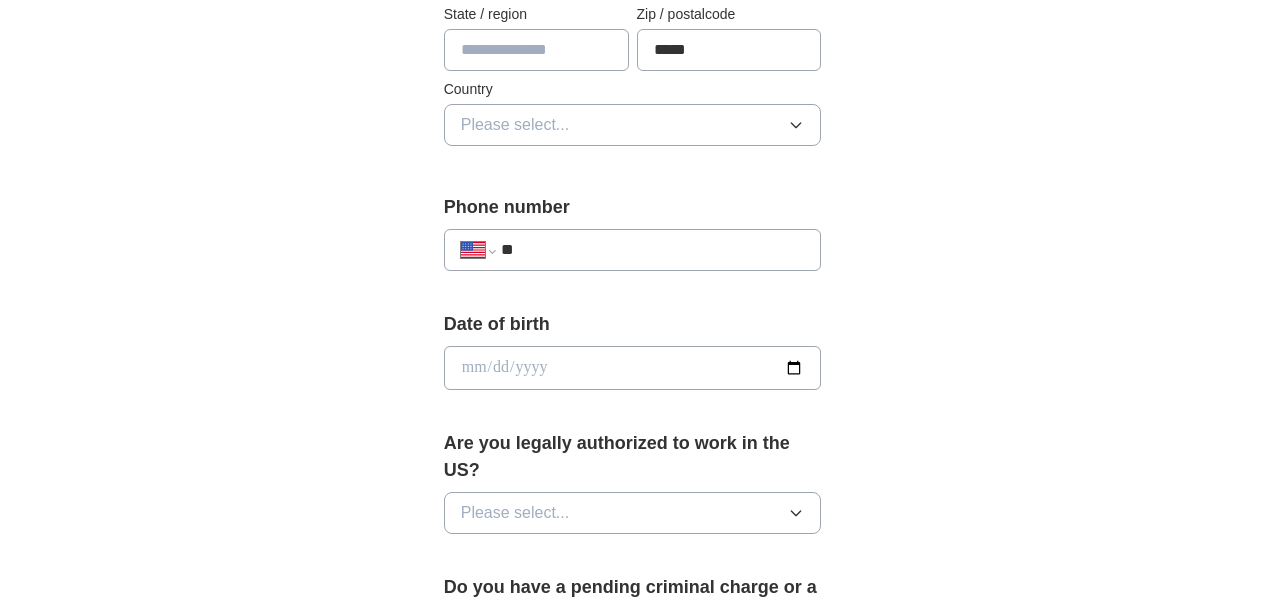 click on "**********" at bounding box center [633, 250] 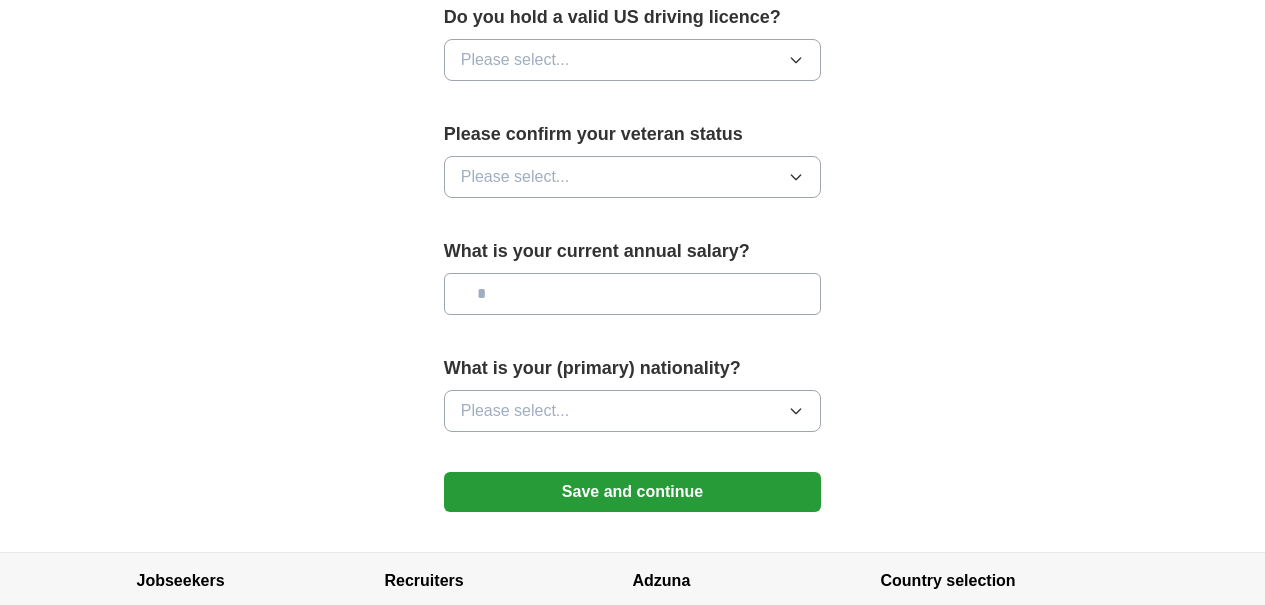 type 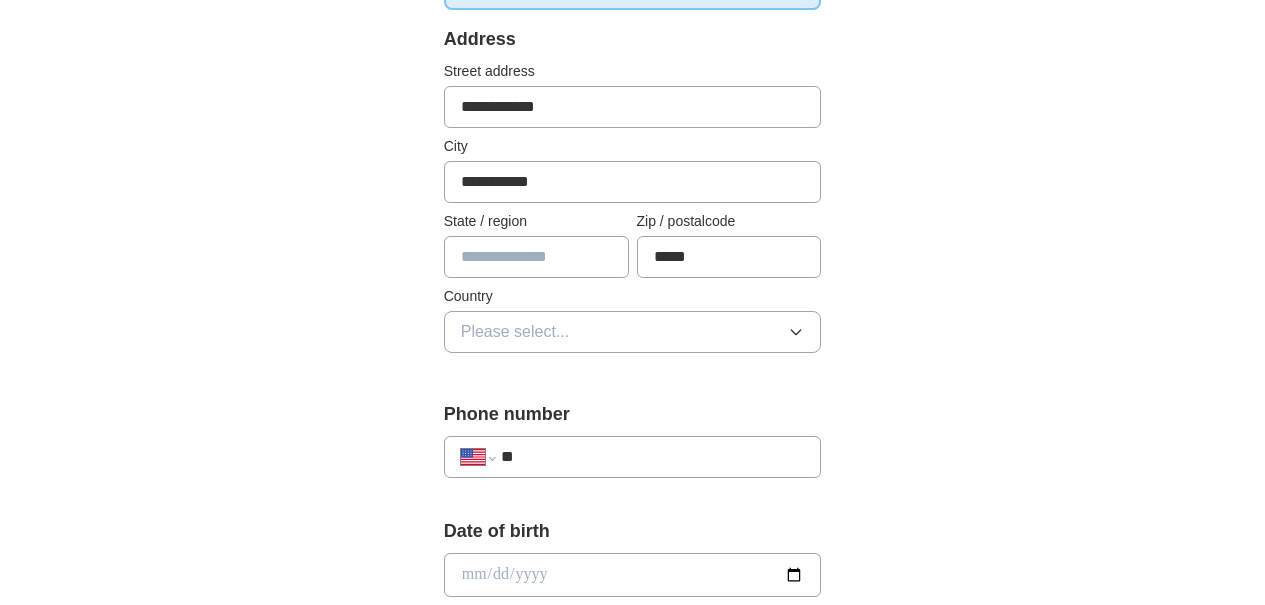 scroll, scrollTop: 405, scrollLeft: 0, axis: vertical 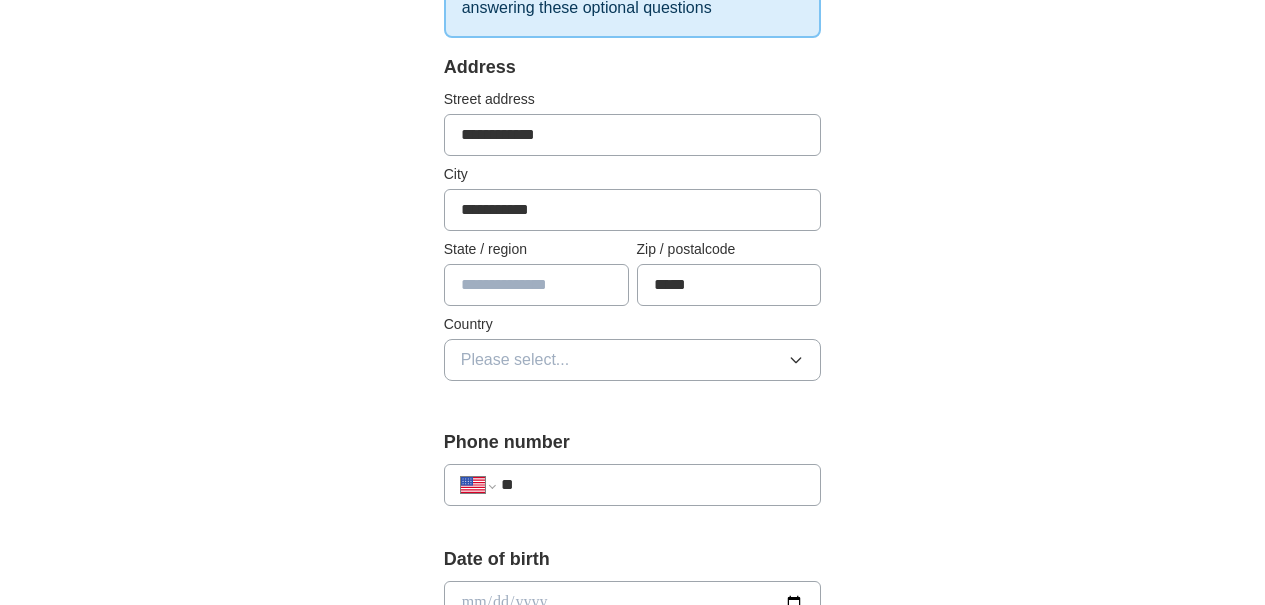 click at bounding box center [536, 285] 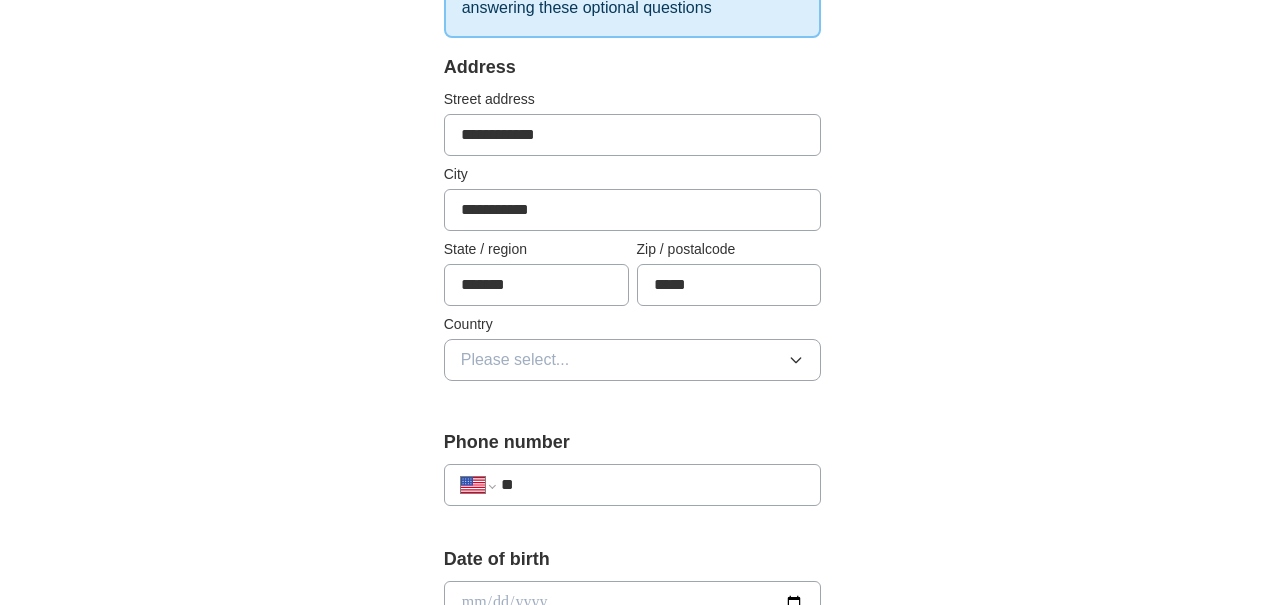 type on "*******" 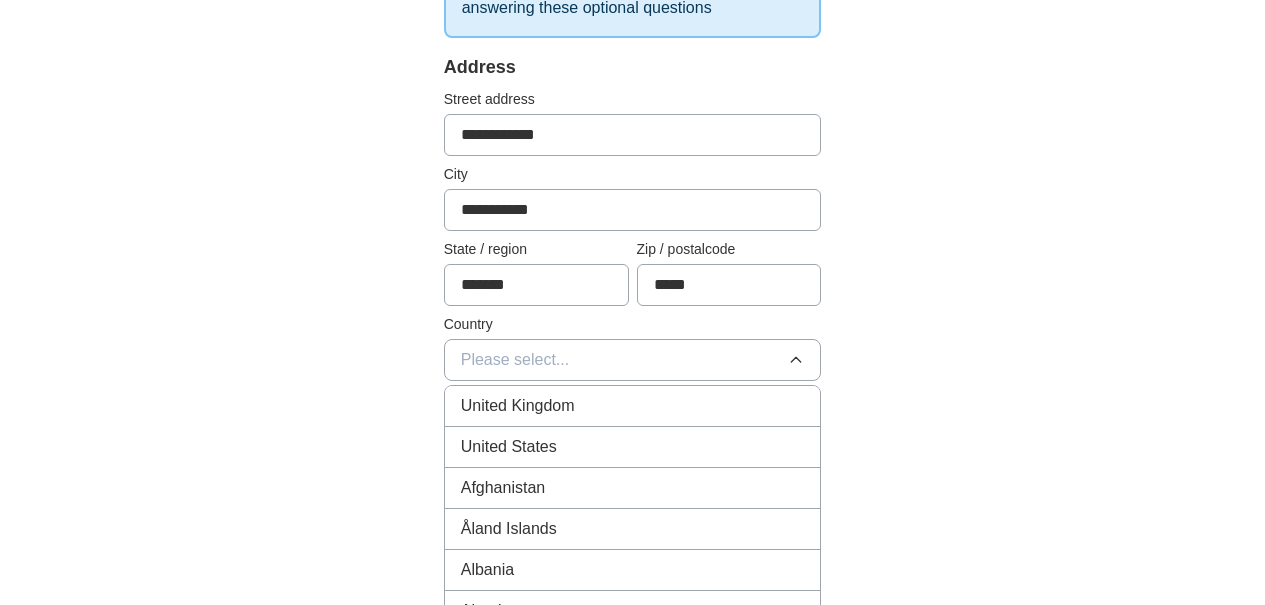 click on "United States" at bounding box center (633, 447) 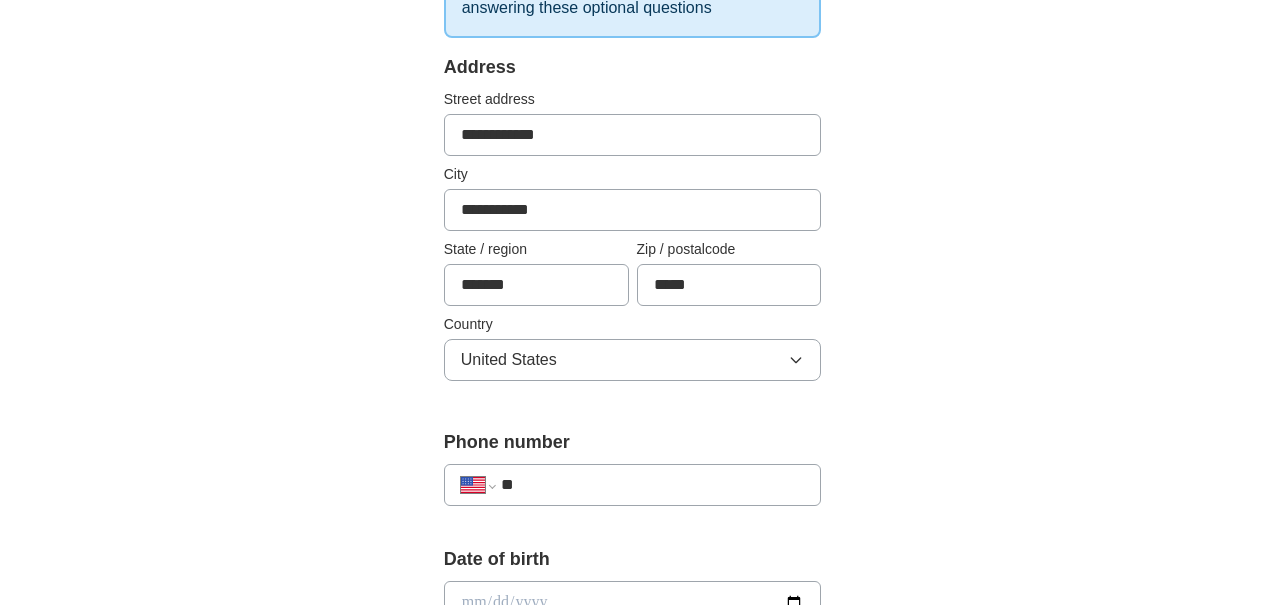 click on "**" at bounding box center (653, 485) 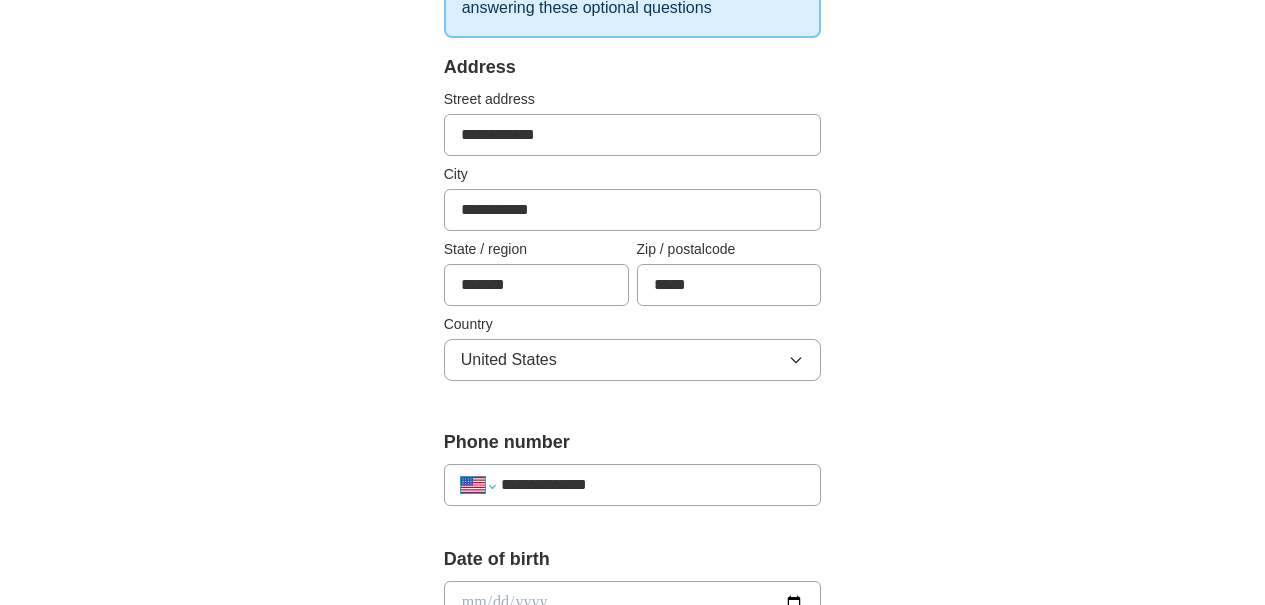 select on "**" 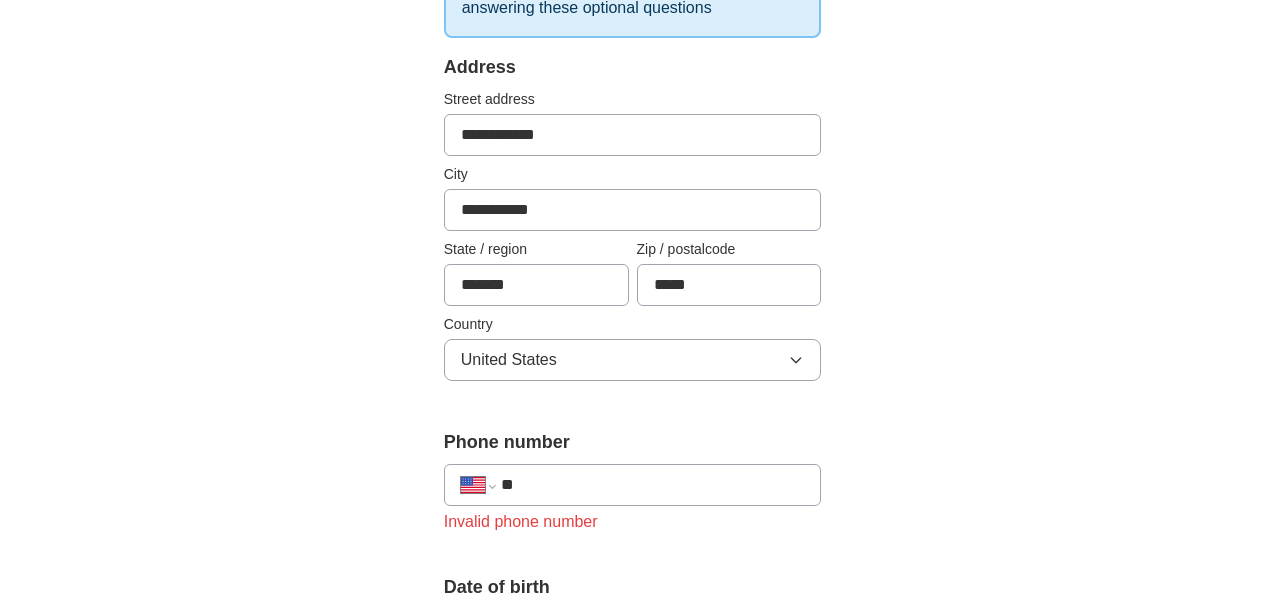 click on "**" at bounding box center (653, 485) 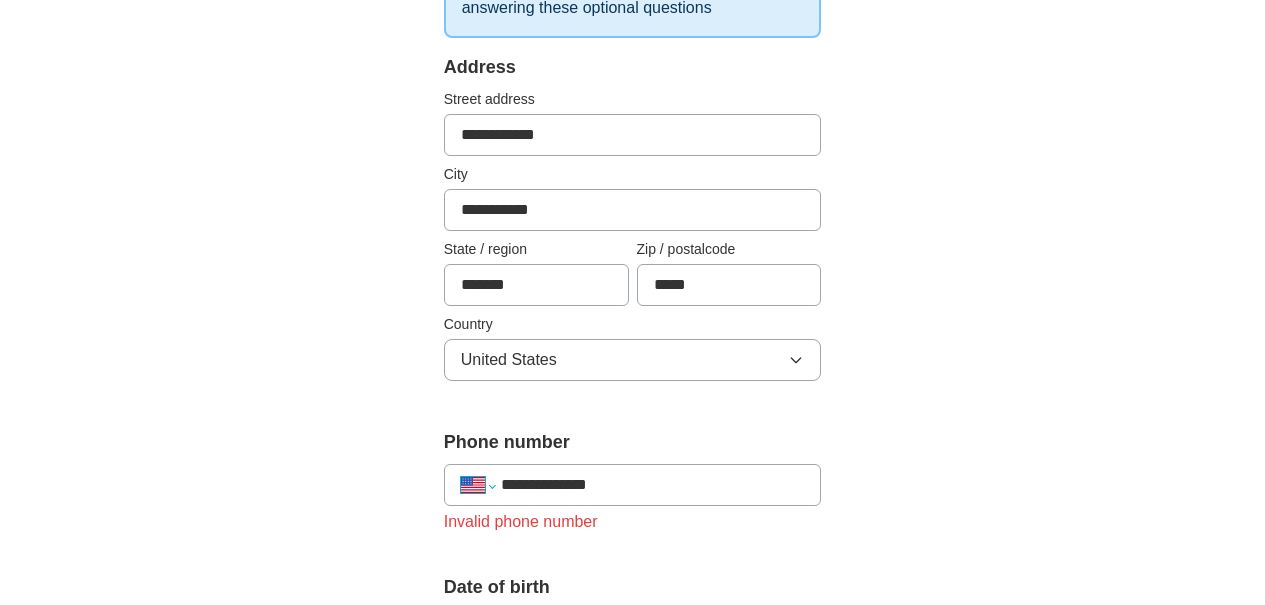 select on "**" 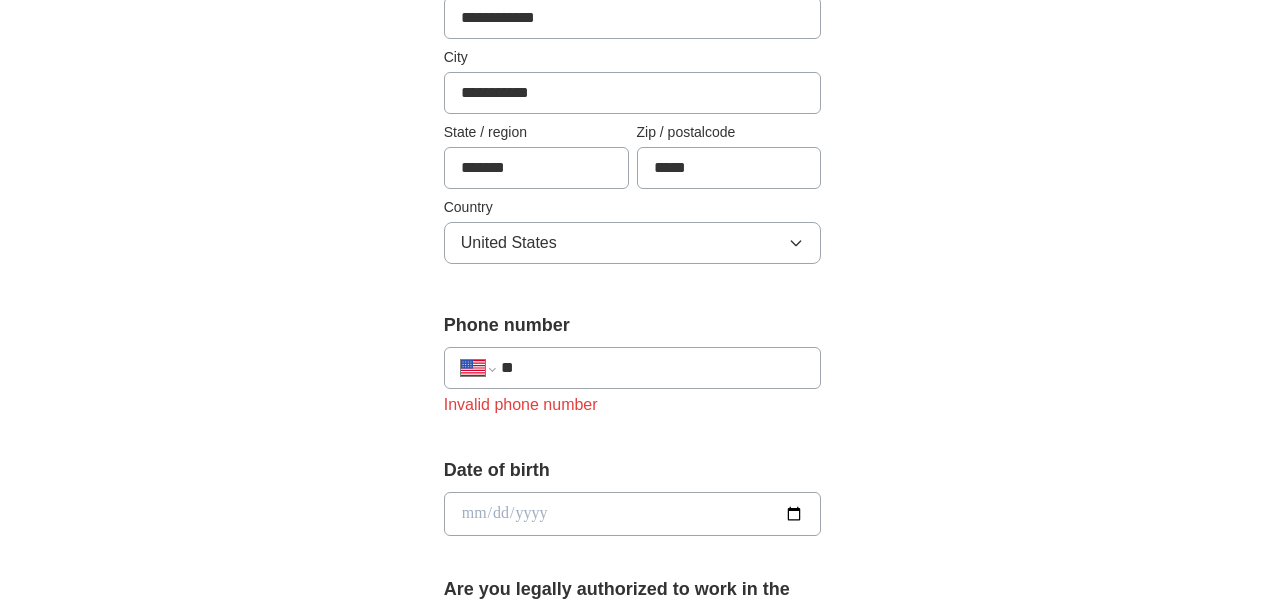 scroll, scrollTop: 487, scrollLeft: 0, axis: vertical 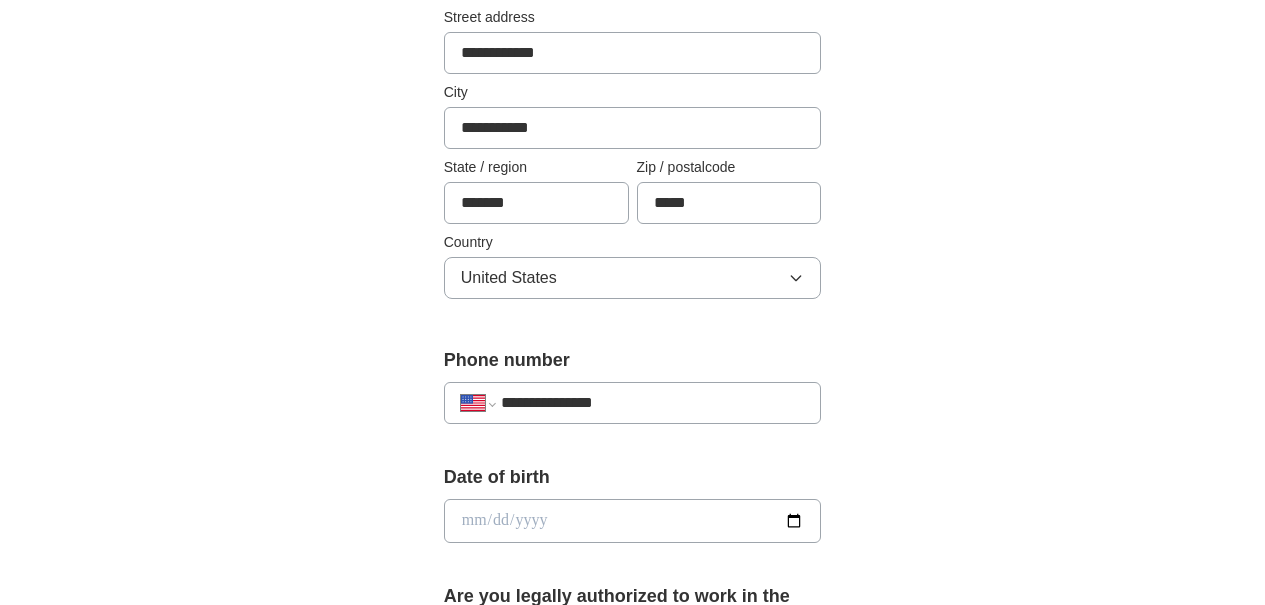type on "**********" 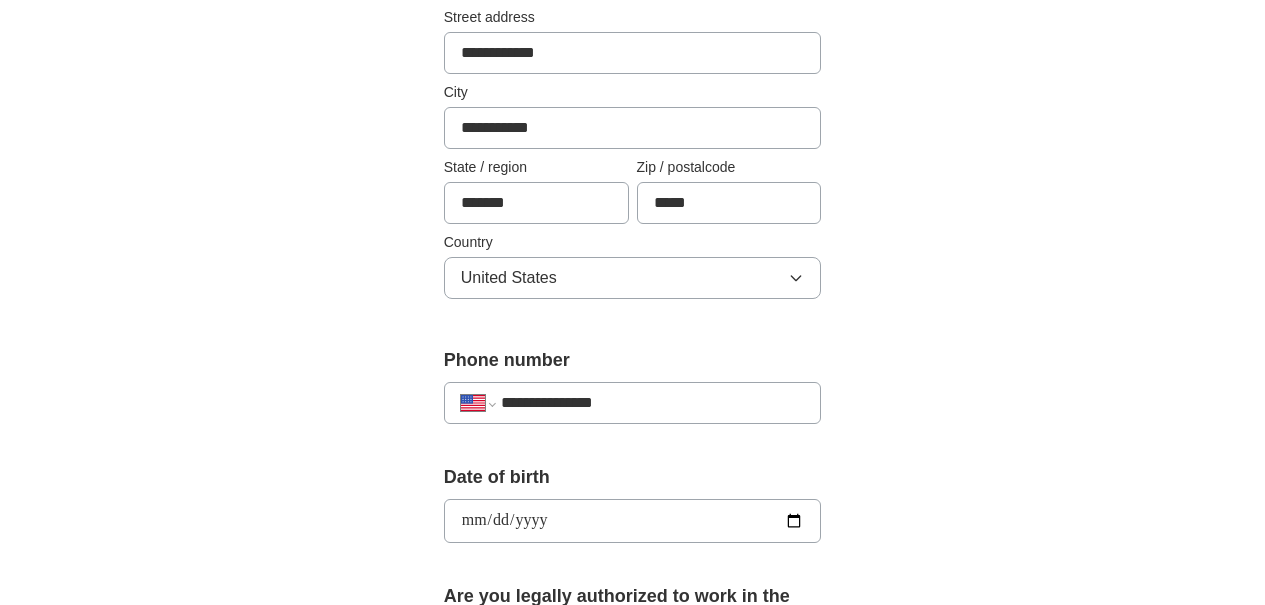 type on "**********" 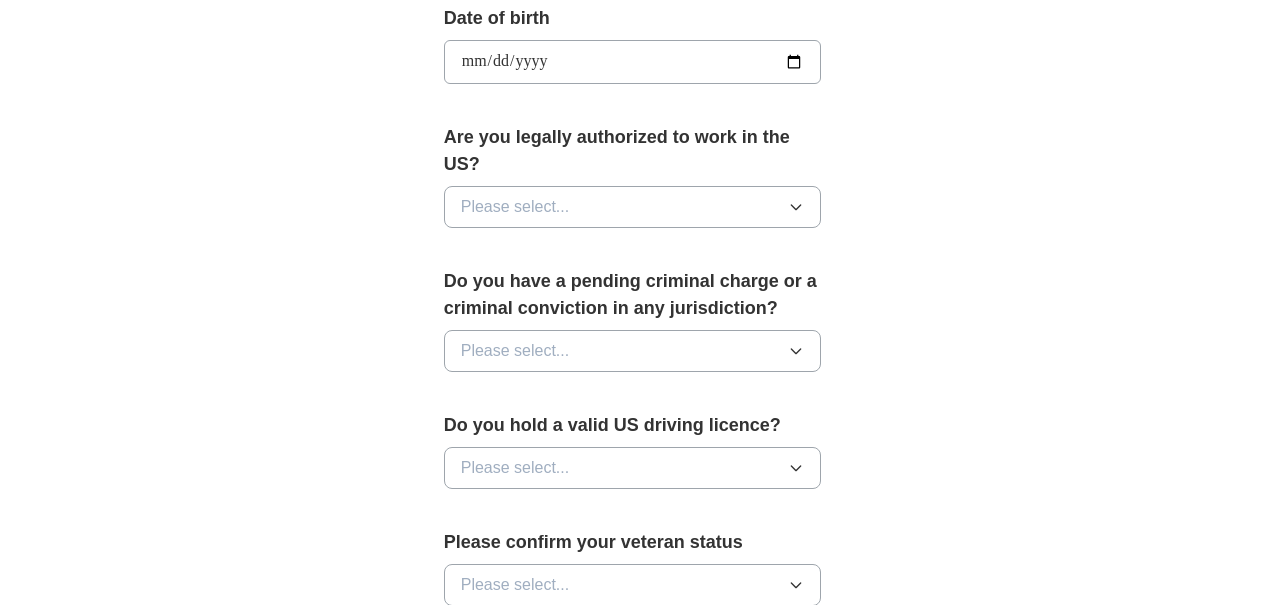 scroll, scrollTop: 870, scrollLeft: 0, axis: vertical 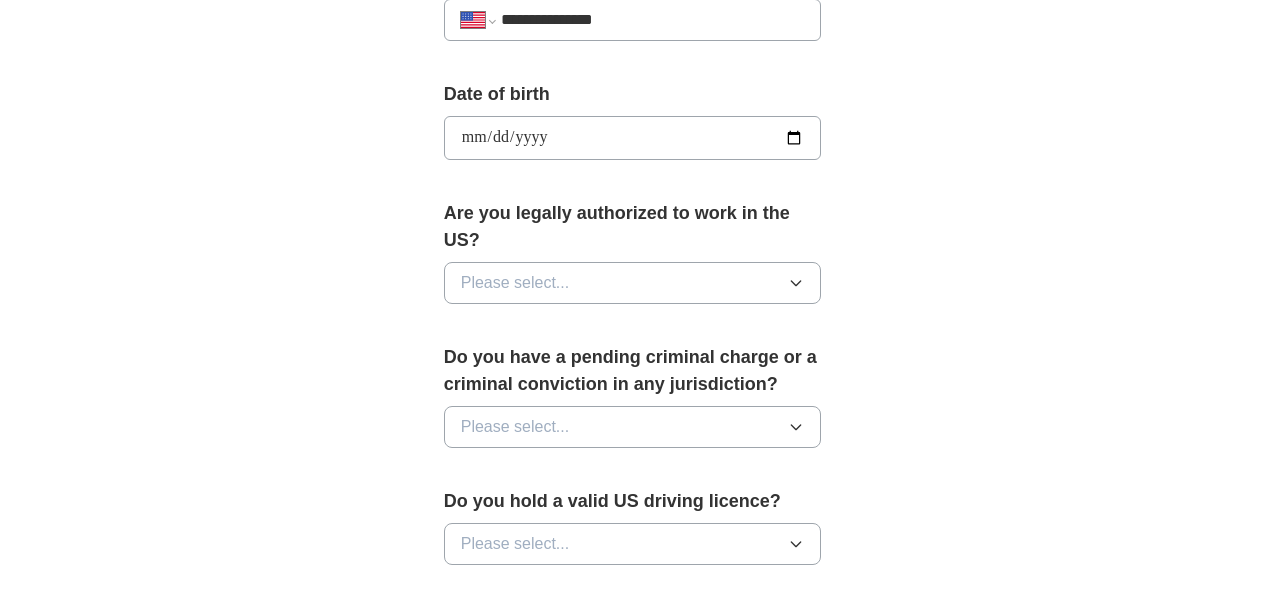 click on "Please select..." at bounding box center (515, 283) 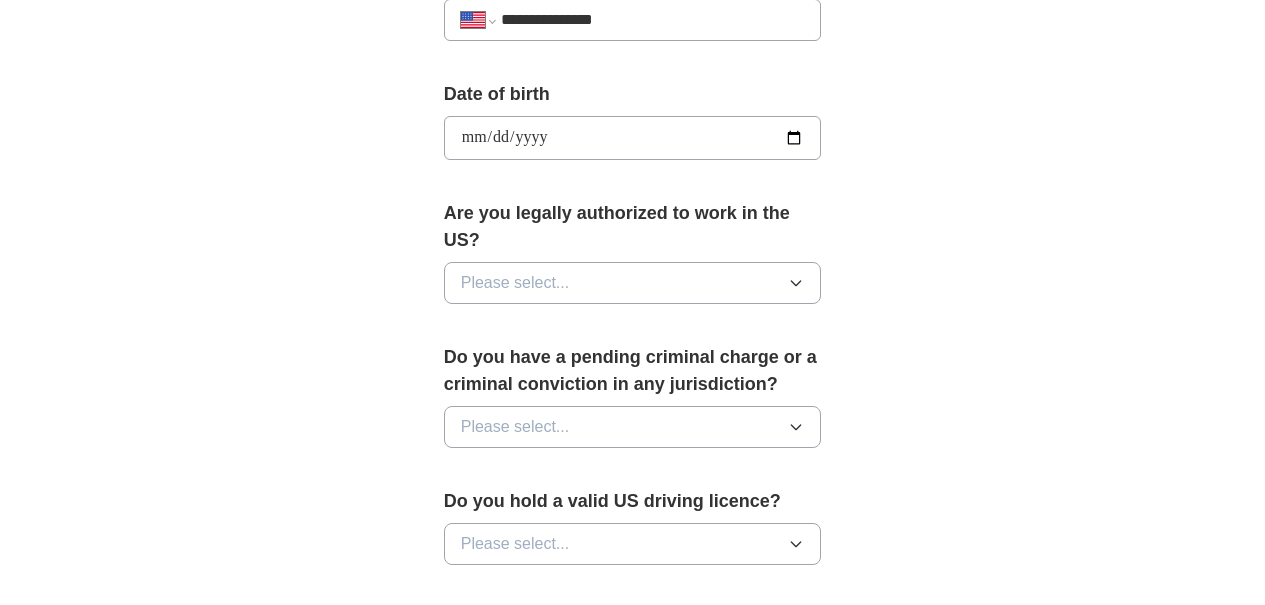 click on "🎉 You're applying , [FIRST] ! ApplyIQ will start searching for relevant jobs that match your profile - we'll notify you by email each time we submit an application 🚀 Boost your profile Unlock  up to  3x more applications  by answering these optional questions Address [ADDRESS] [CITY] [STATE] [POSTAL_CODE] United States Phone number [PHONE]" at bounding box center [633, 169] 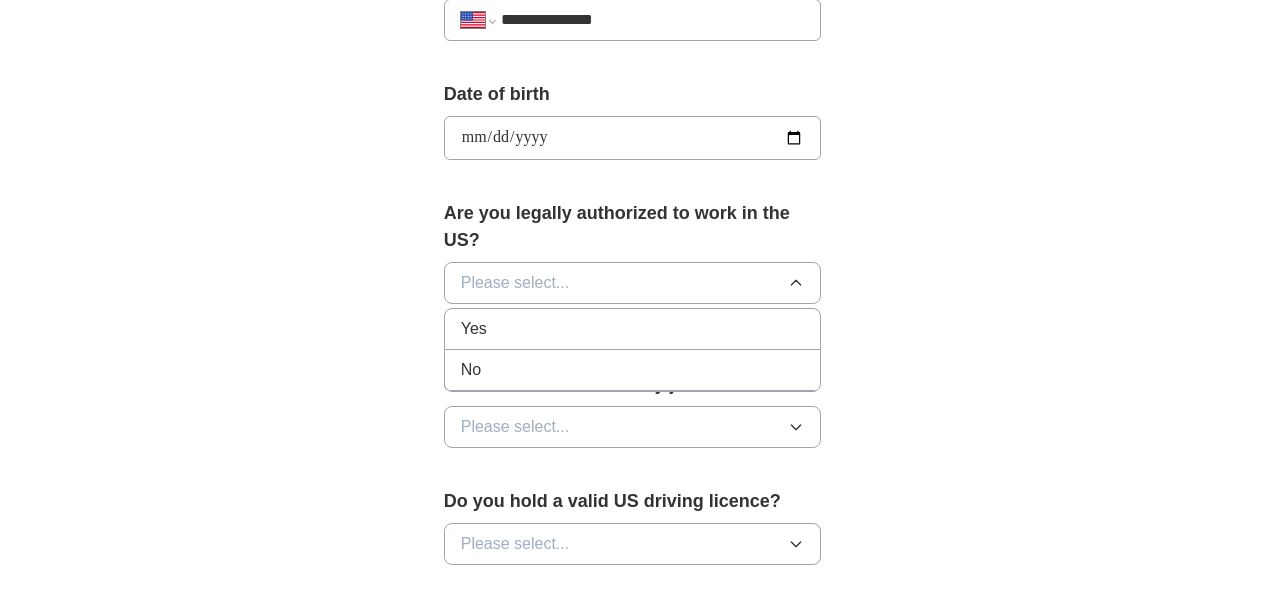 click on "Yes" at bounding box center [633, 329] 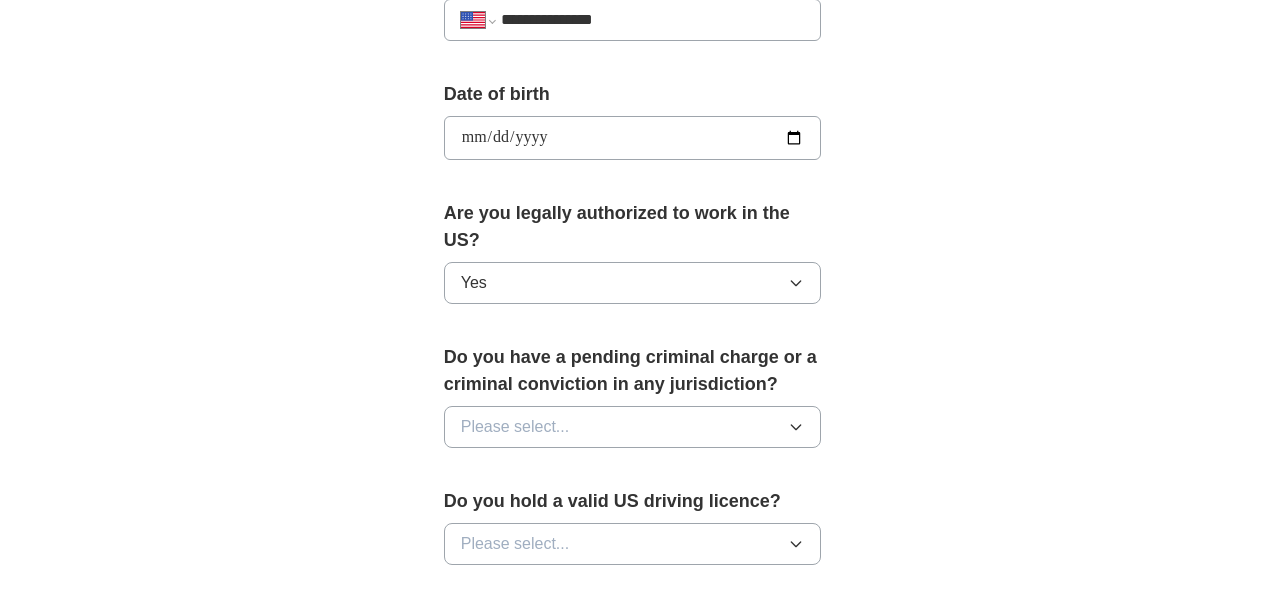 click on "Please select..." at bounding box center (515, 427) 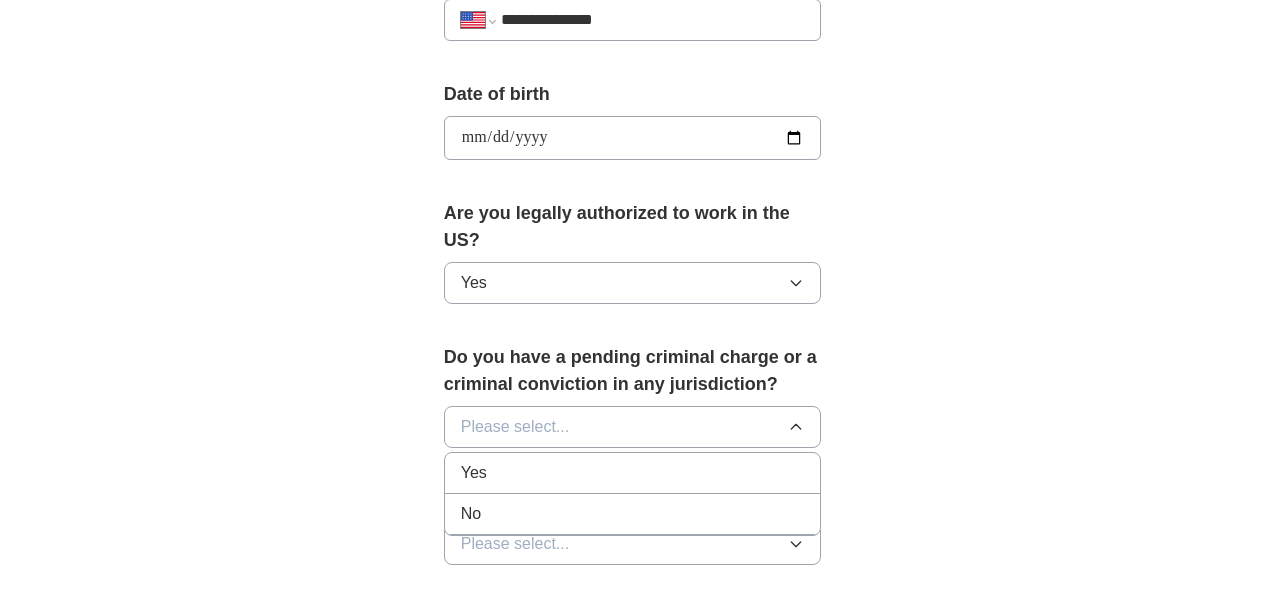 click on "No" at bounding box center [633, 514] 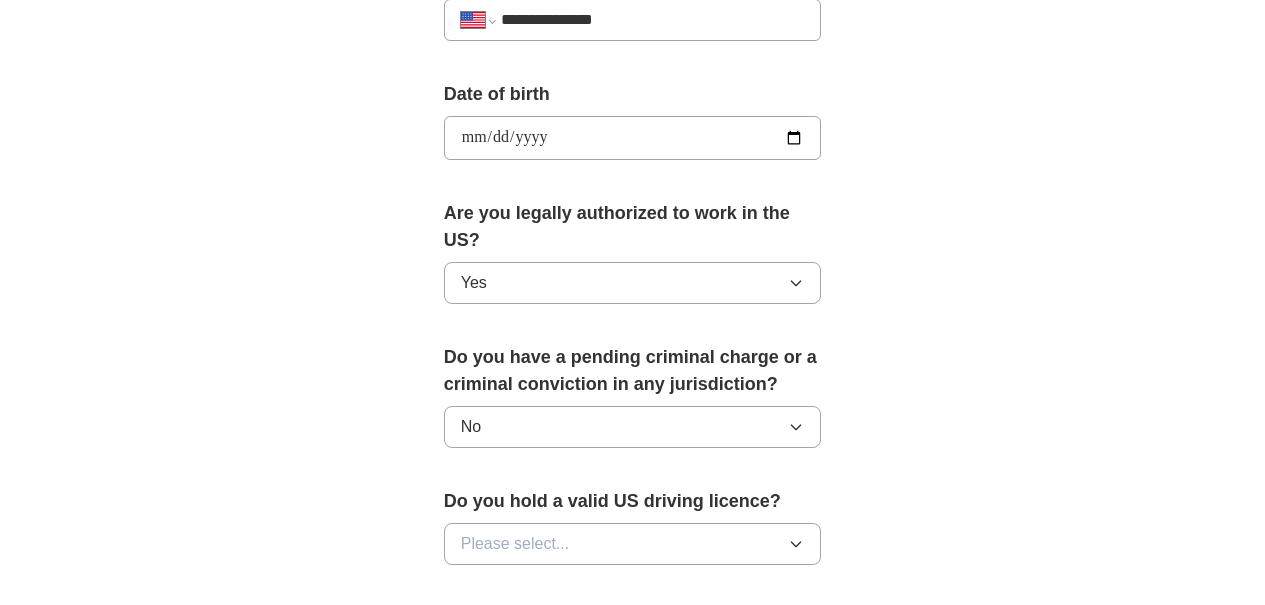click on "Please select..." at bounding box center (633, 544) 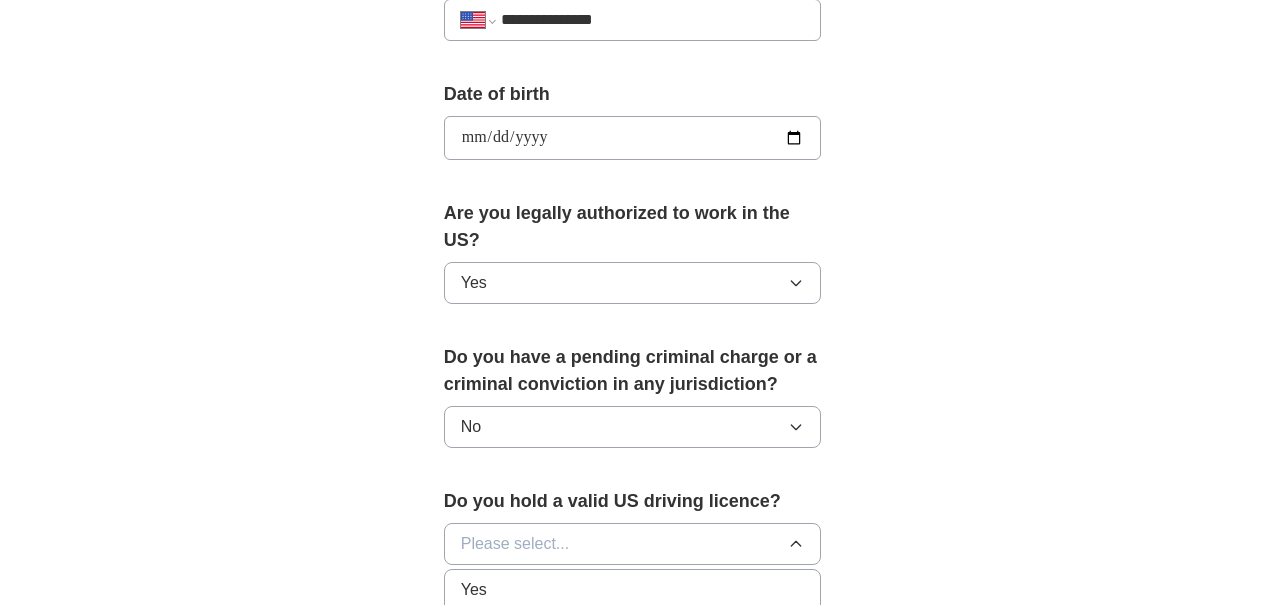 click on "Yes" at bounding box center (633, 590) 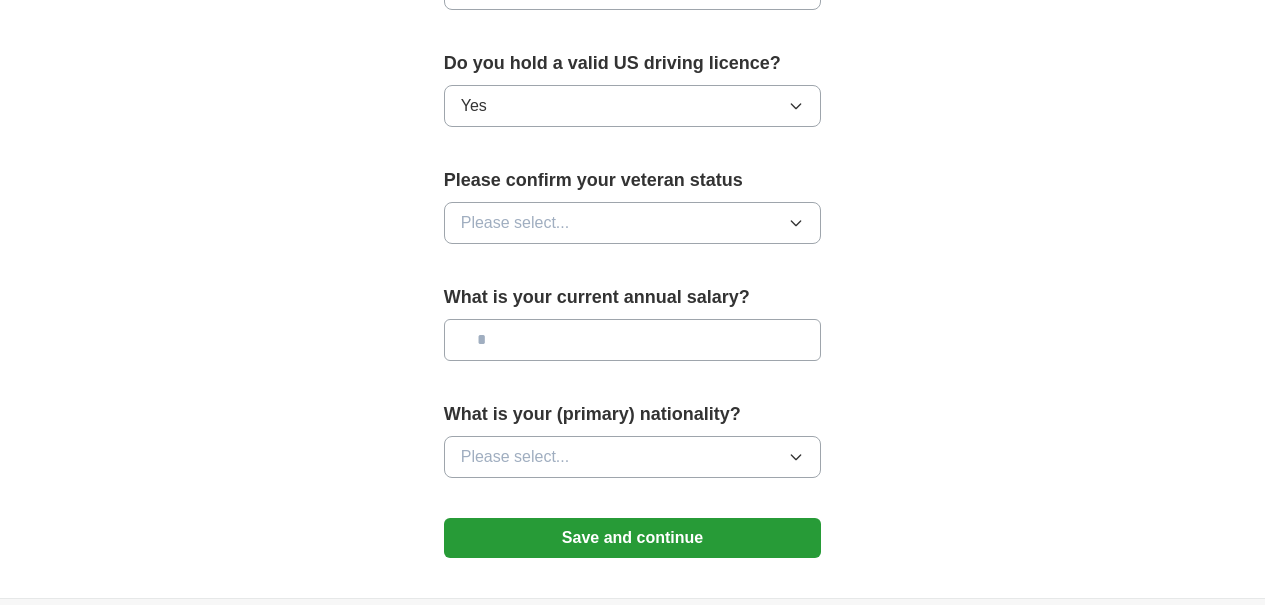 scroll, scrollTop: 1313, scrollLeft: 0, axis: vertical 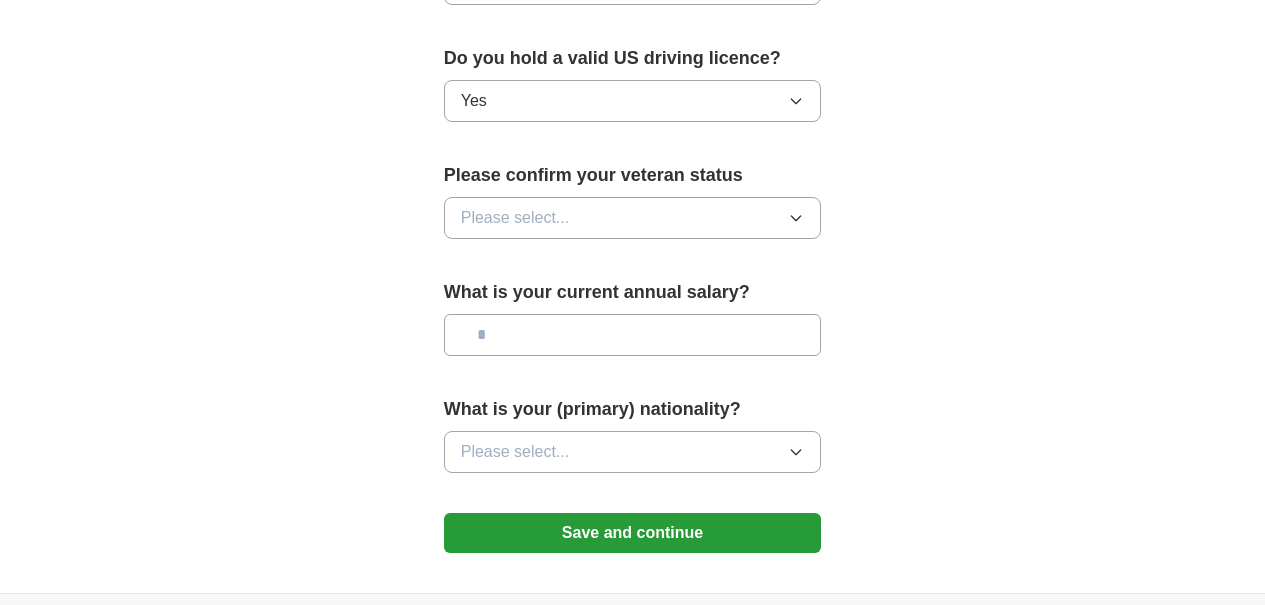 click on "Please select..." at bounding box center (515, 218) 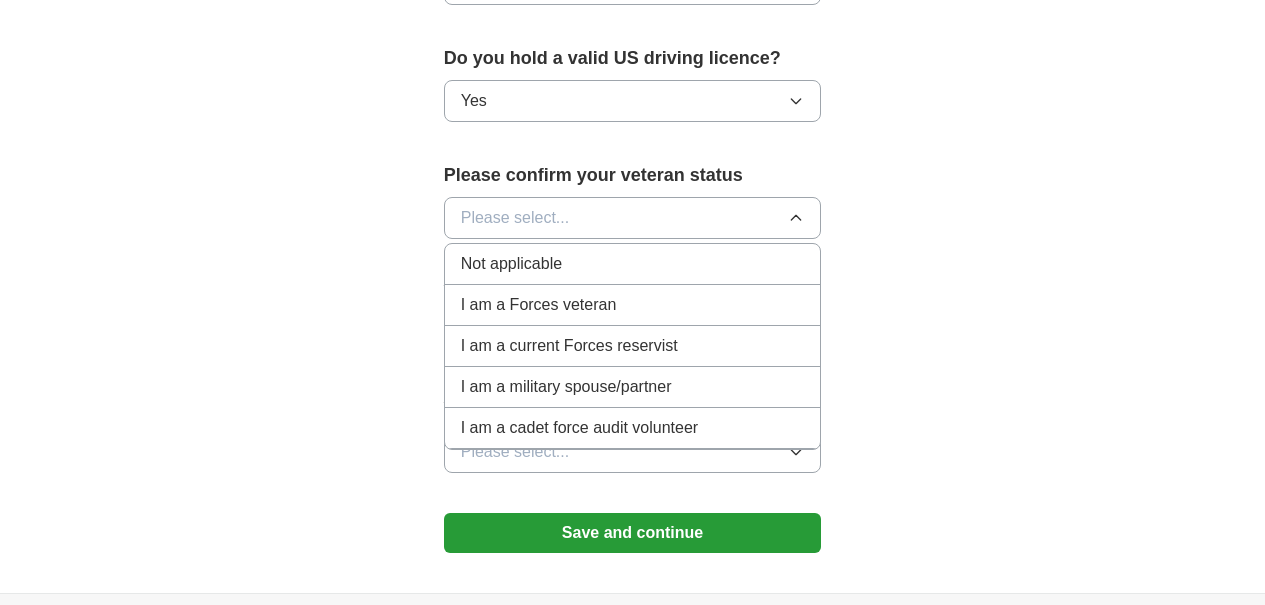 click on "Not applicable" at bounding box center [511, 264] 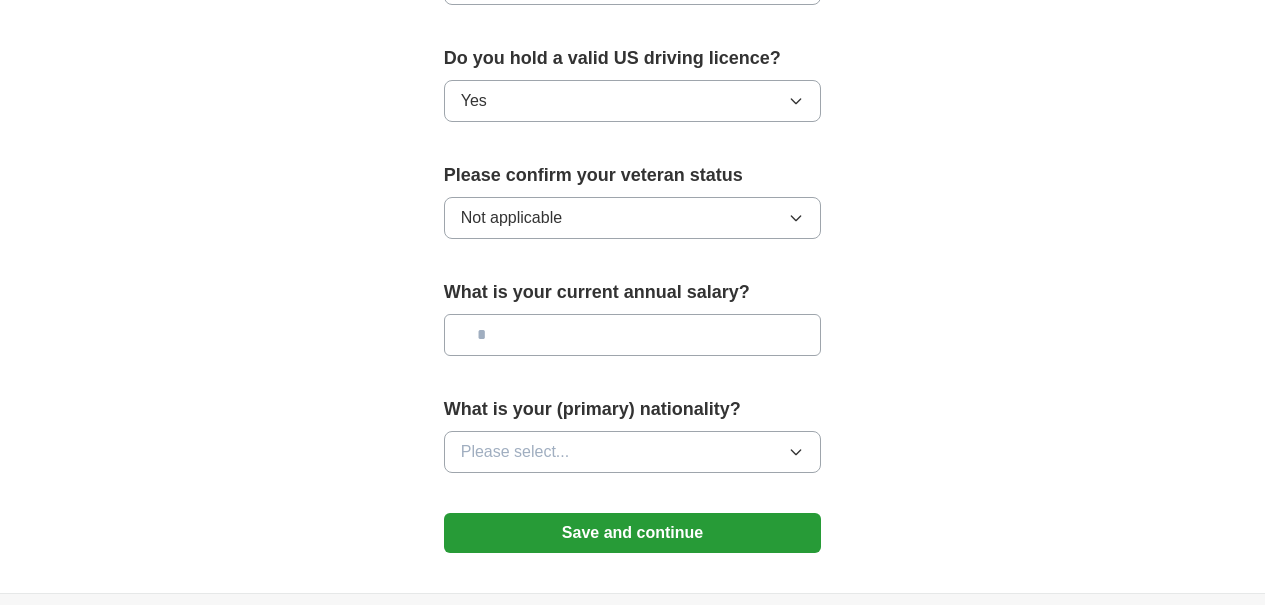 click at bounding box center (633, 335) 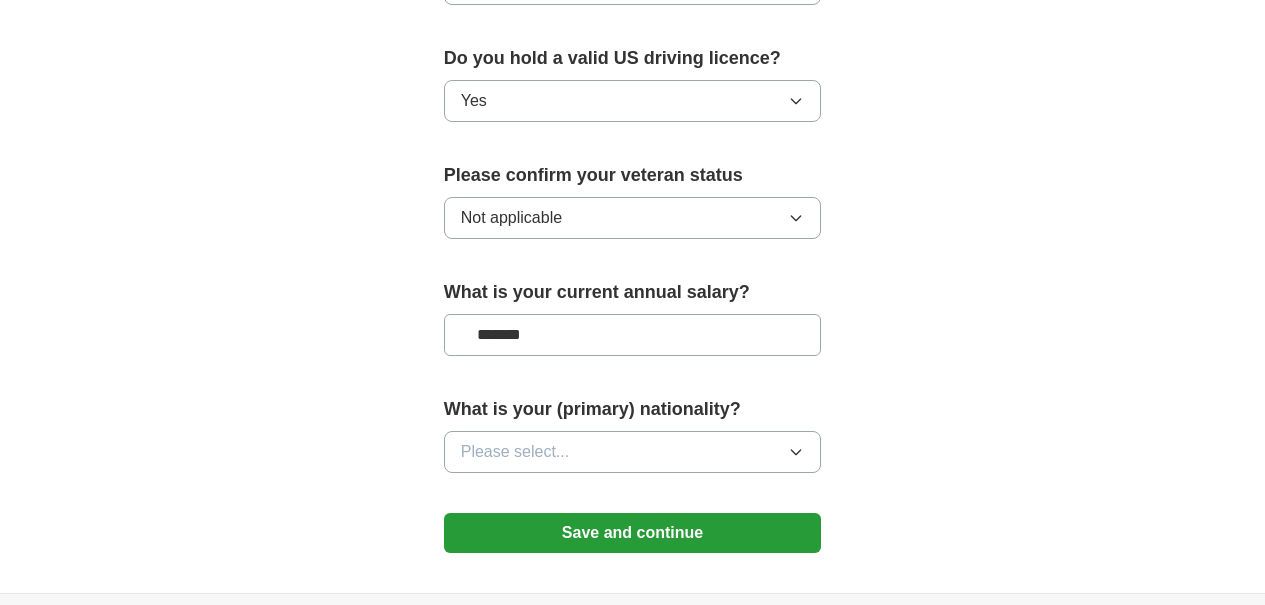 type on "*******" 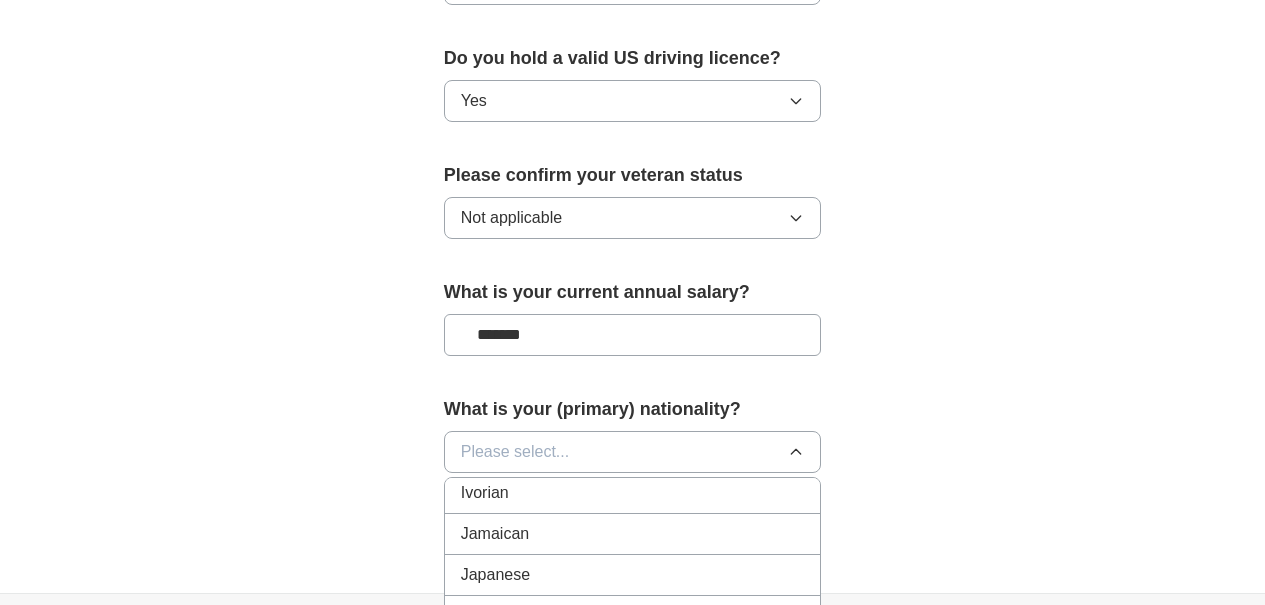 scroll, scrollTop: 3670, scrollLeft: 0, axis: vertical 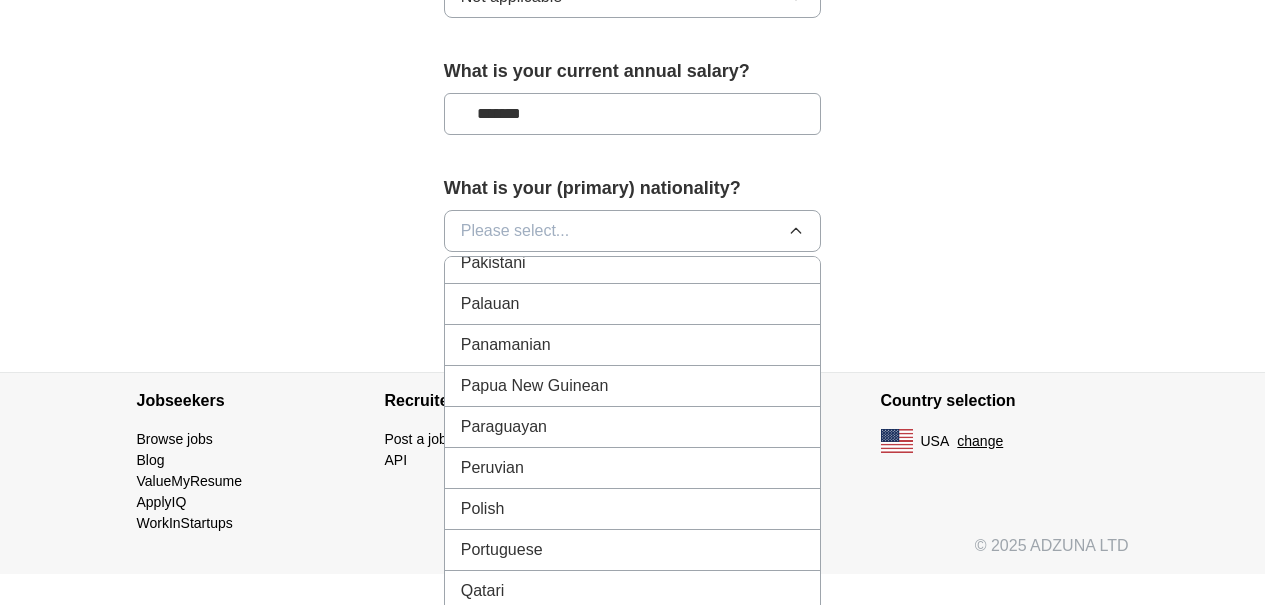 click on "Polish" at bounding box center (633, 509) 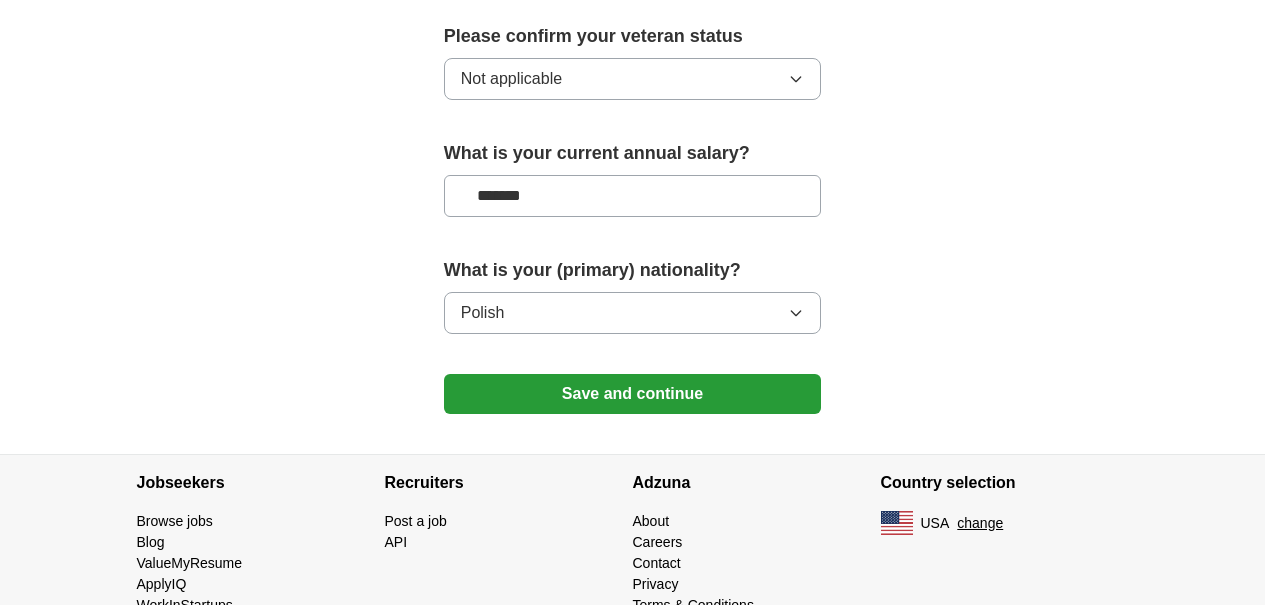 click on "Save and continue" at bounding box center (633, 394) 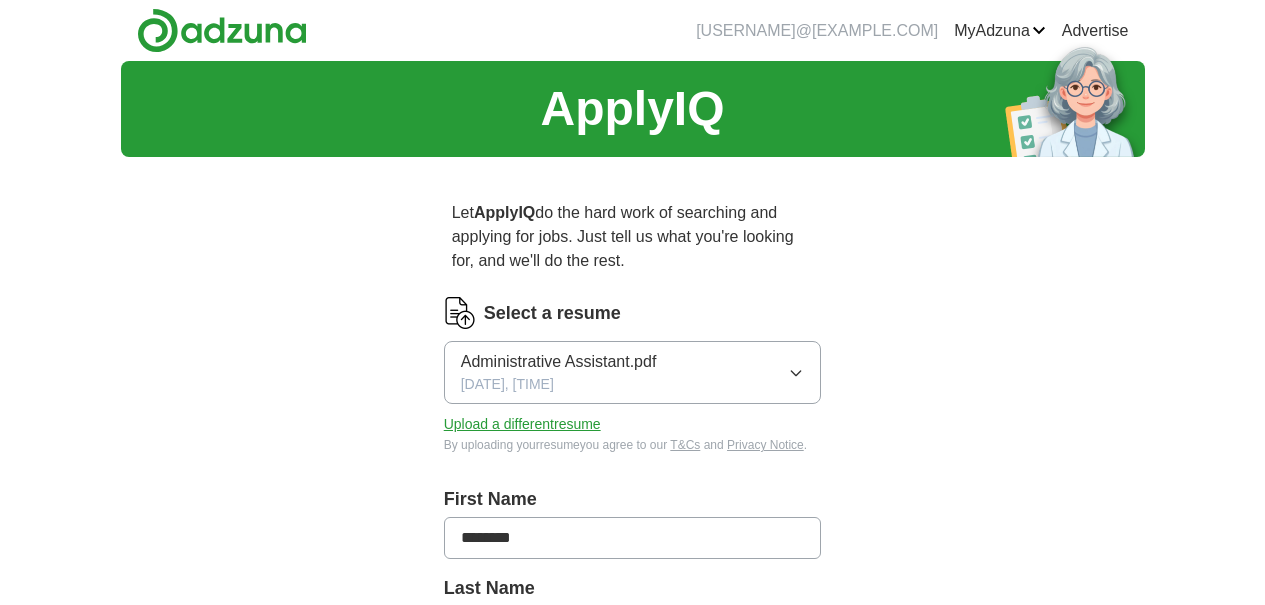 scroll, scrollTop: 0, scrollLeft: 0, axis: both 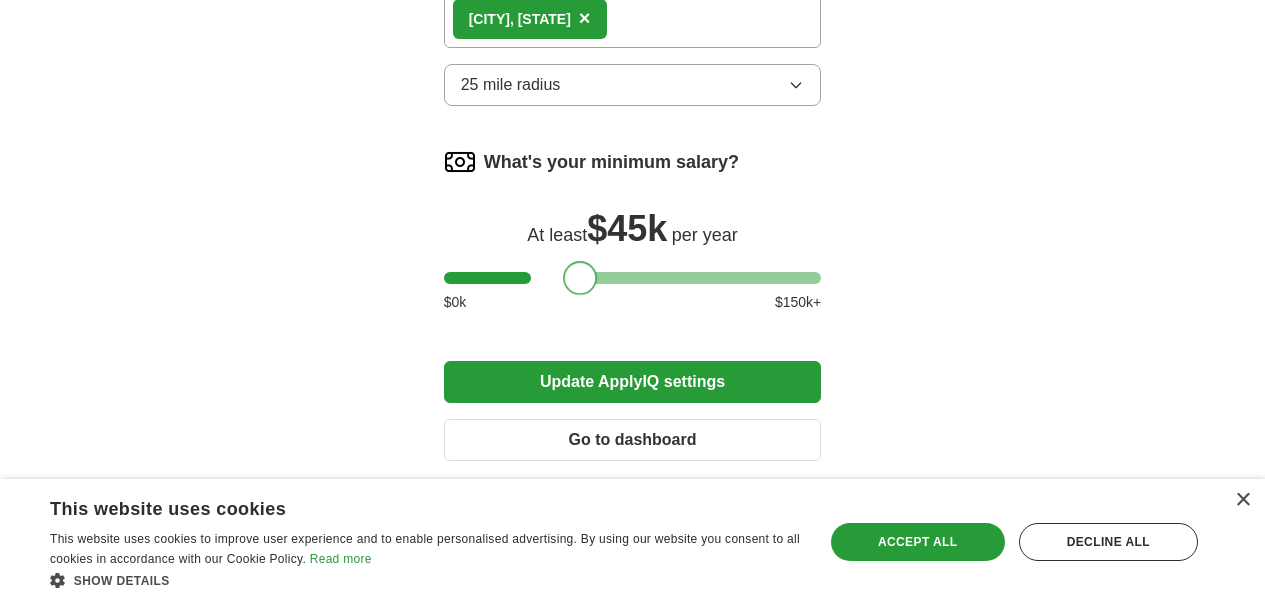 drag, startPoint x: 425, startPoint y: 182, endPoint x: 549, endPoint y: 180, distance: 124.01613 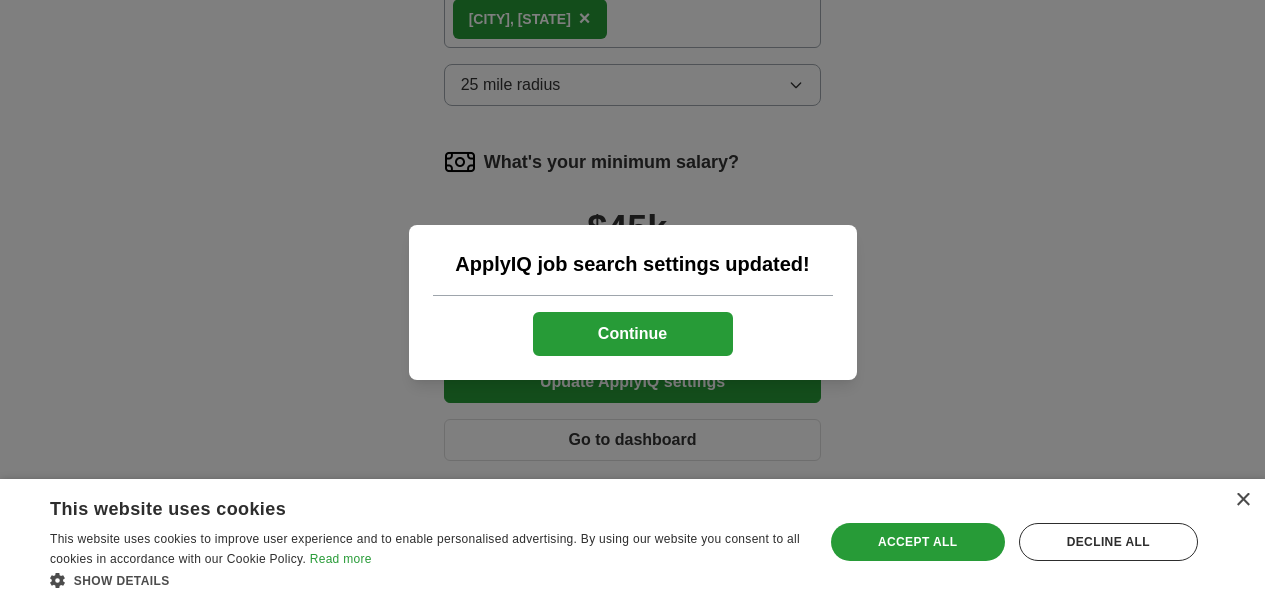 click on "Continue" at bounding box center [633, 334] 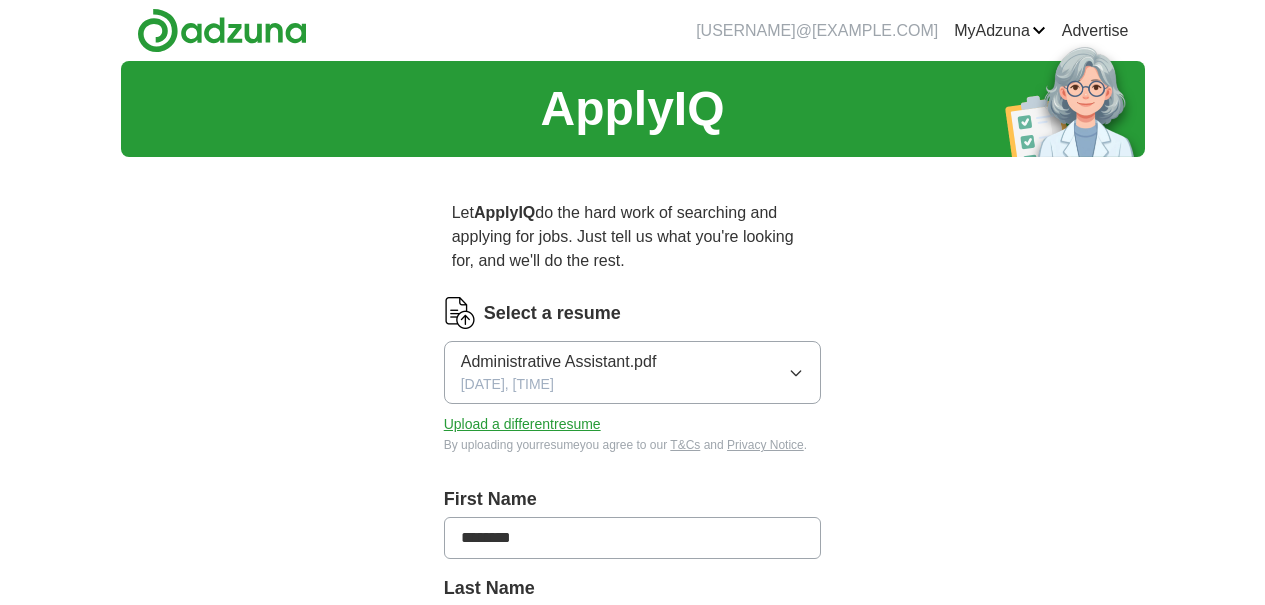 scroll, scrollTop: 0, scrollLeft: 0, axis: both 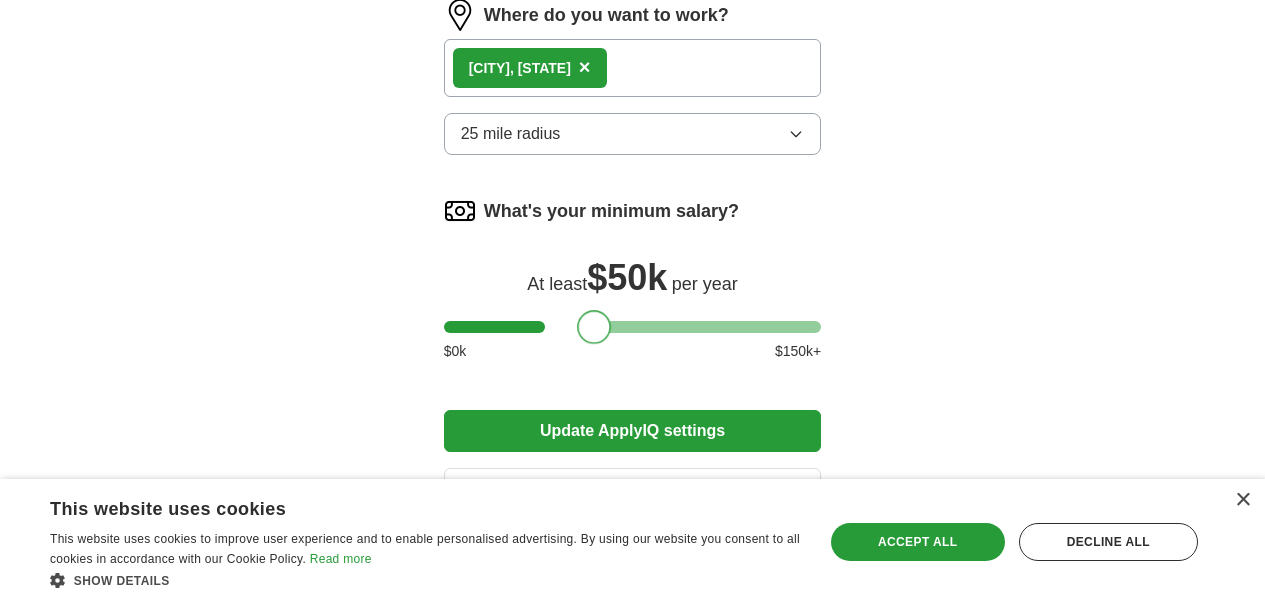 drag, startPoint x: 549, startPoint y: 187, endPoint x: 564, endPoint y: 192, distance: 15.811388 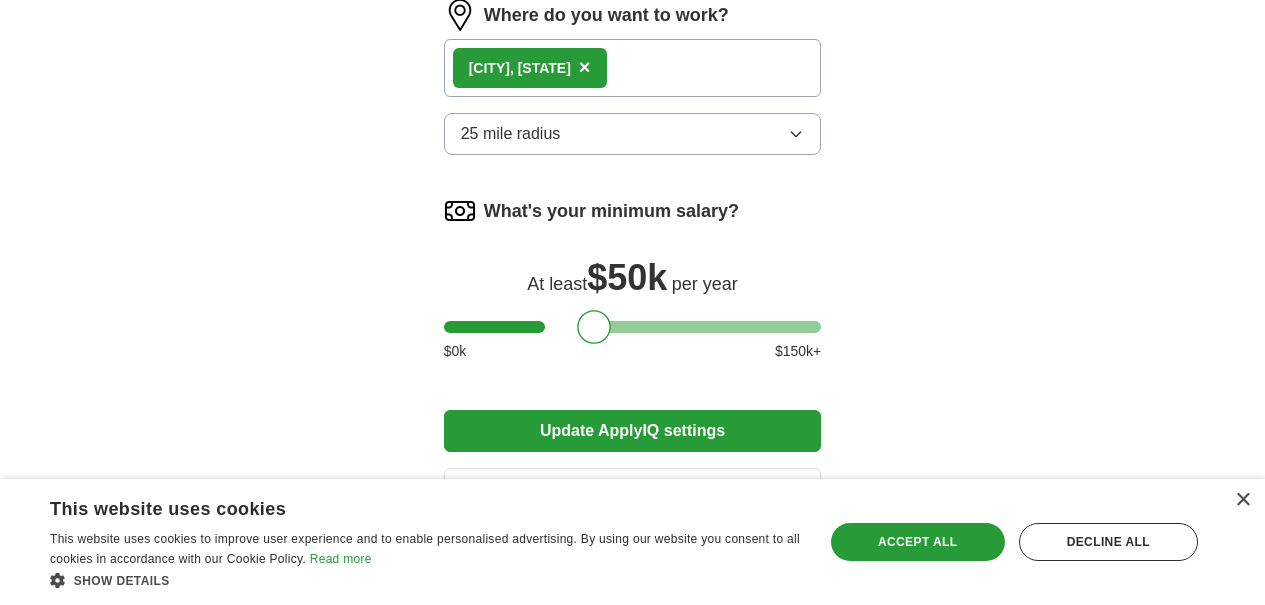 click on "Update ApplyIQ settings" at bounding box center (633, 431) 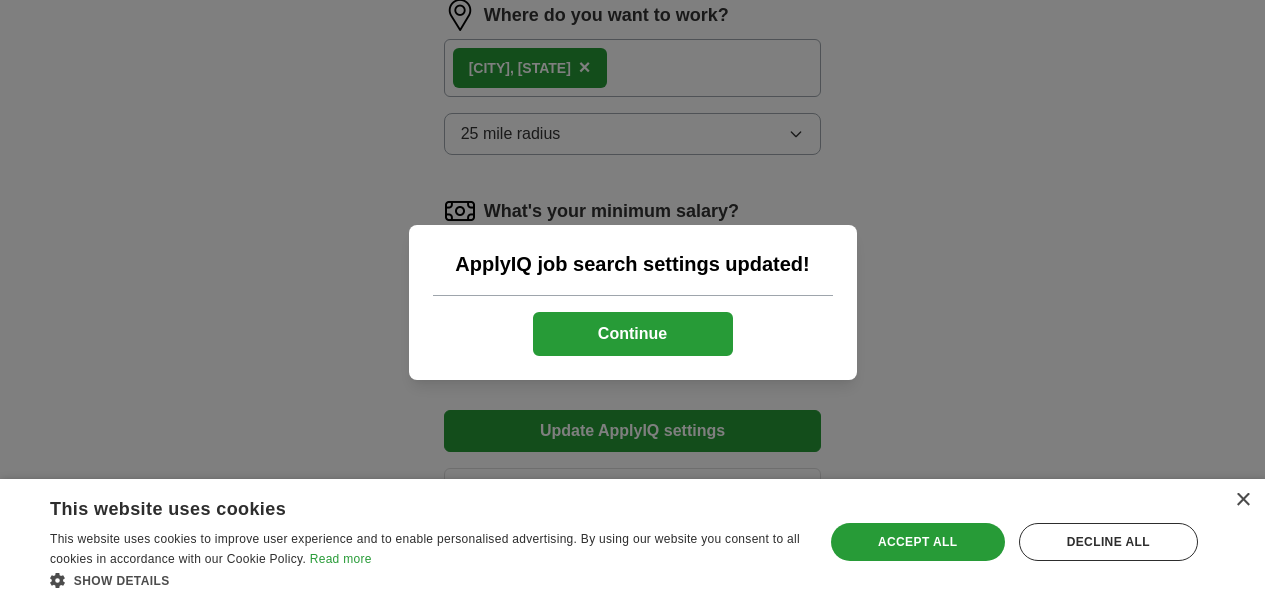 click on "Continue" at bounding box center (633, 334) 